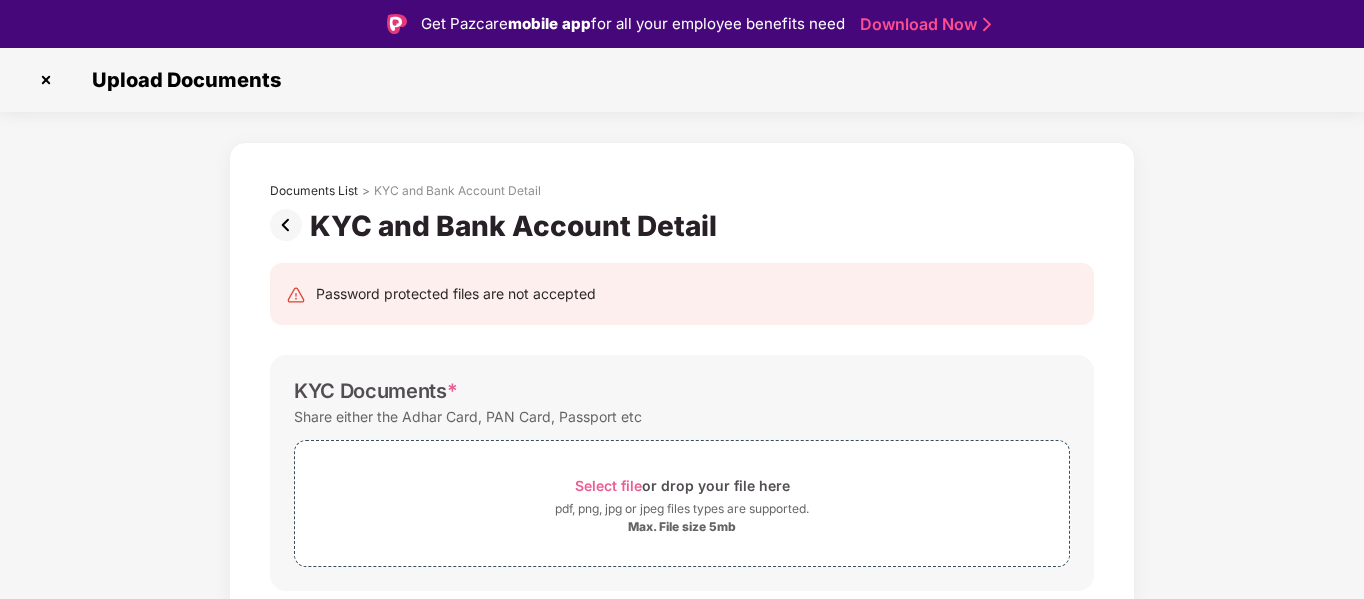 scroll, scrollTop: 48, scrollLeft: 0, axis: vertical 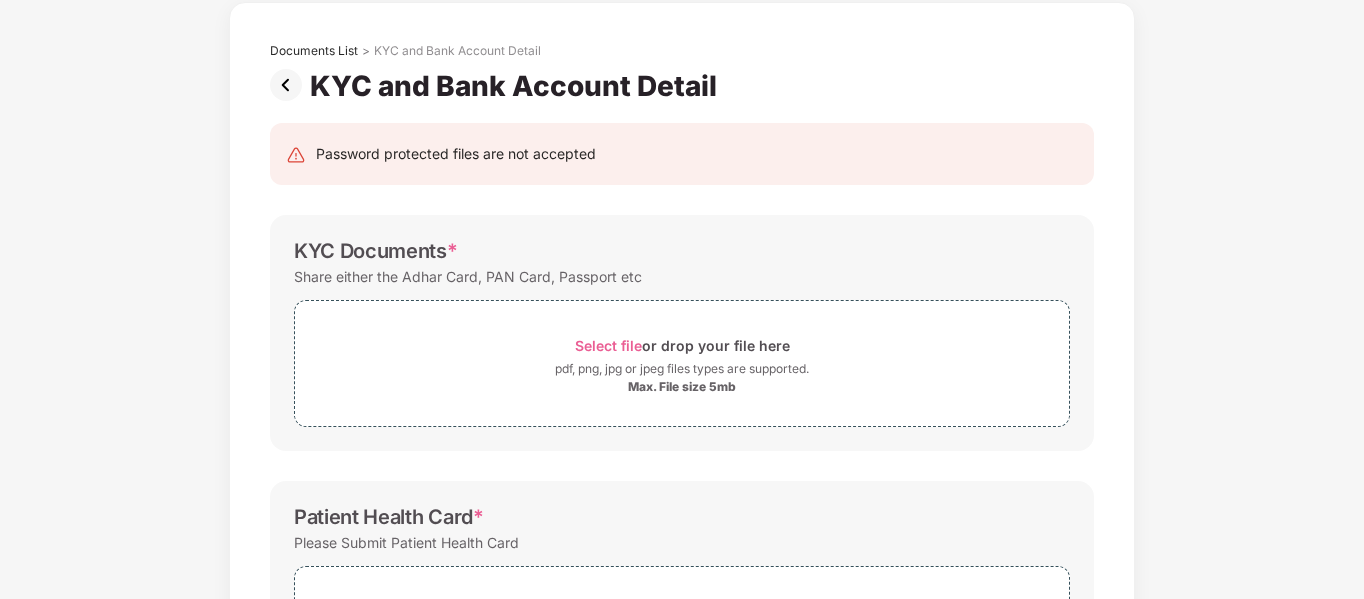 click at bounding box center (290, 85) 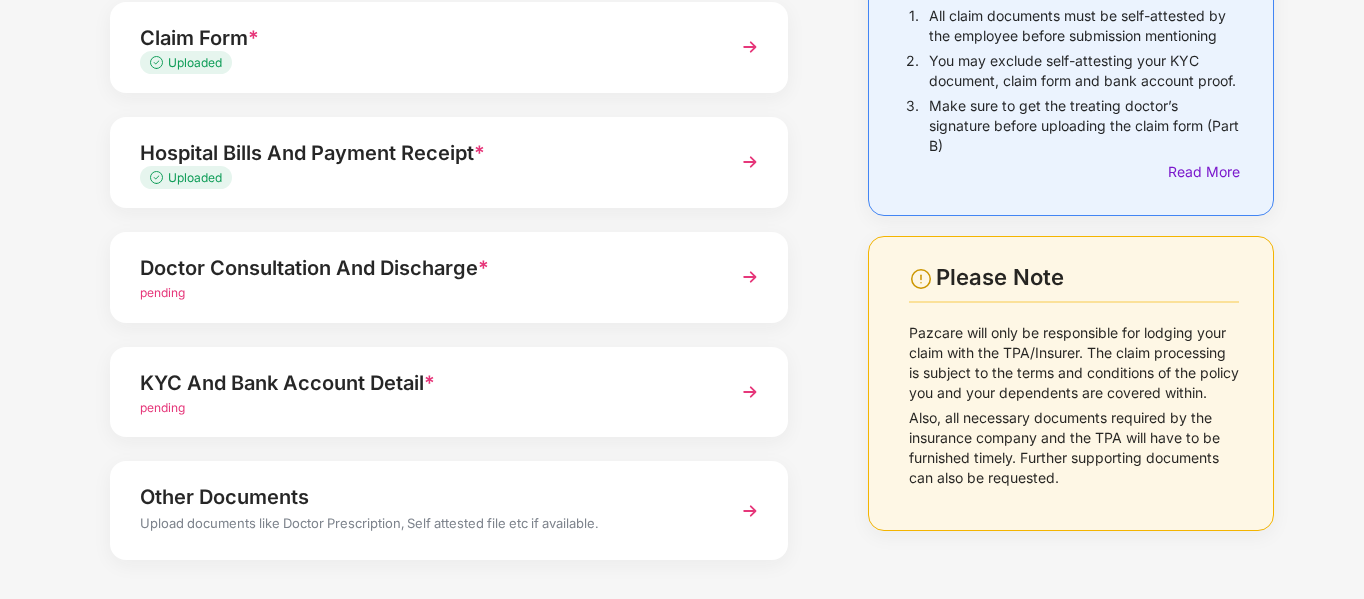 scroll, scrollTop: 285, scrollLeft: 0, axis: vertical 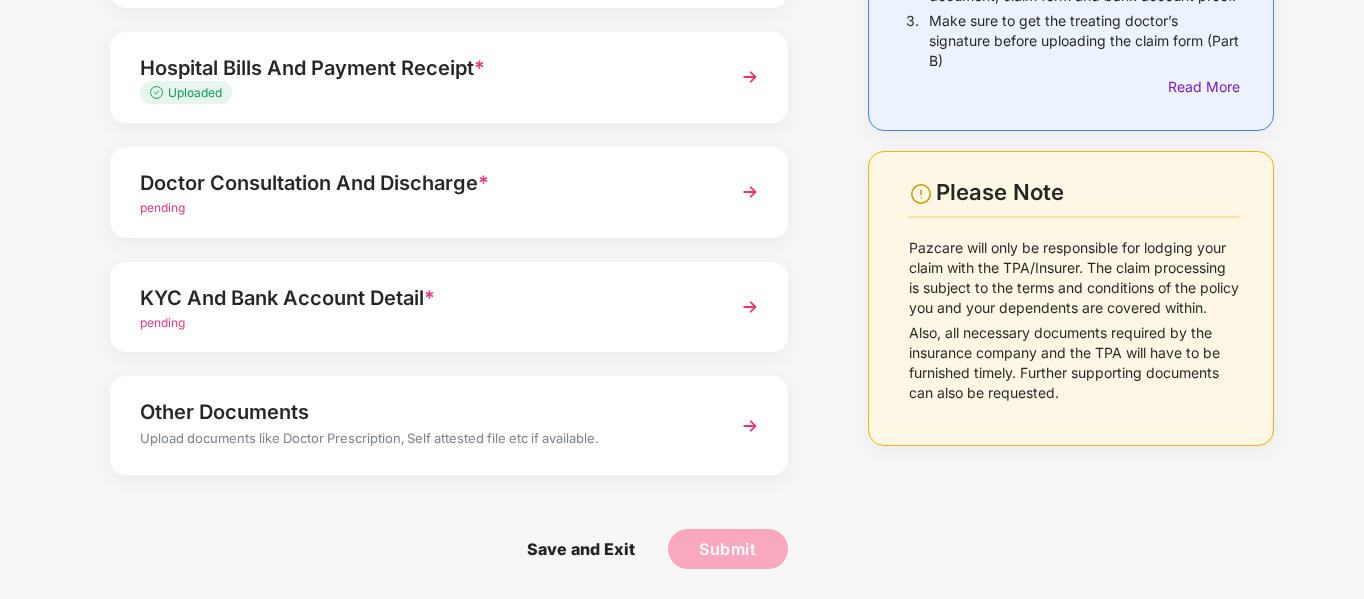 click on "KYC And Bank Account Detail *" at bounding box center (423, 298) 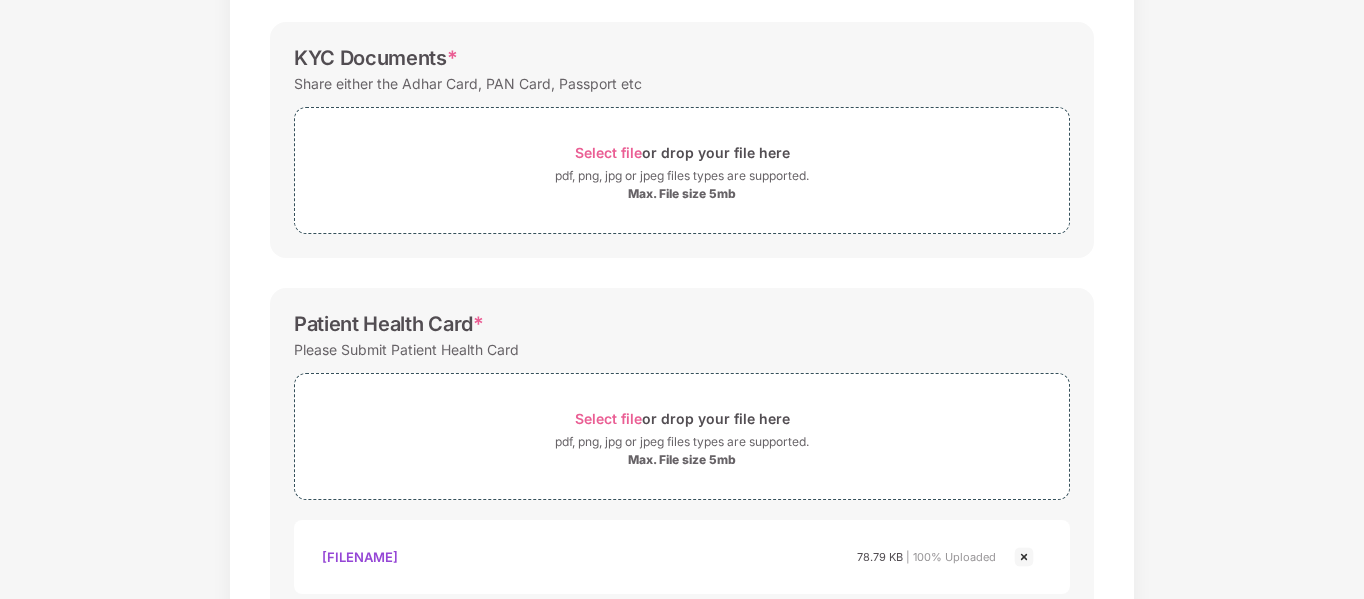 scroll, scrollTop: 0, scrollLeft: 0, axis: both 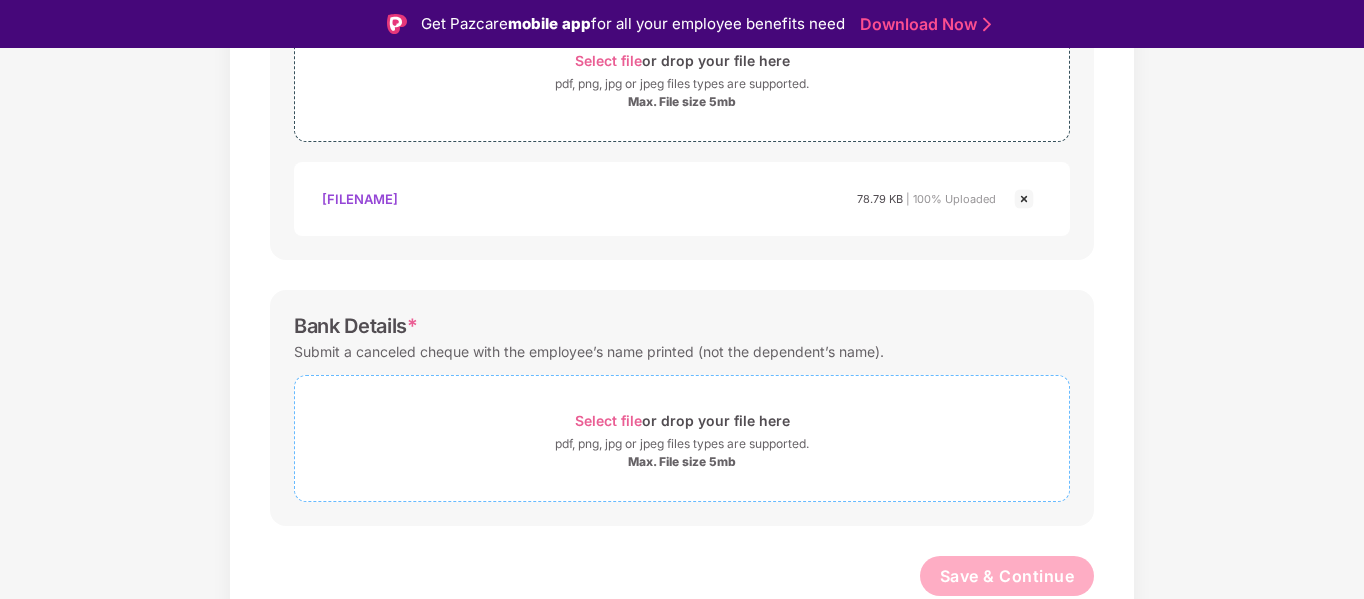 click on "Max. File size 5mb" at bounding box center (682, 462) 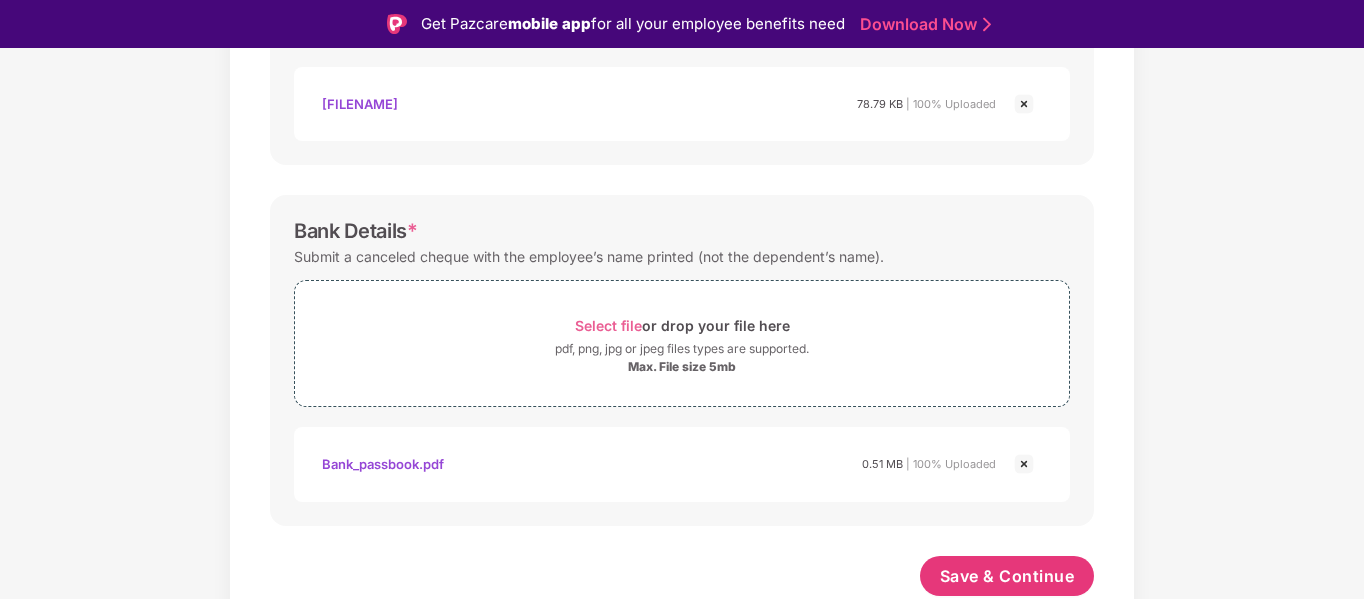 scroll, scrollTop: 786, scrollLeft: 0, axis: vertical 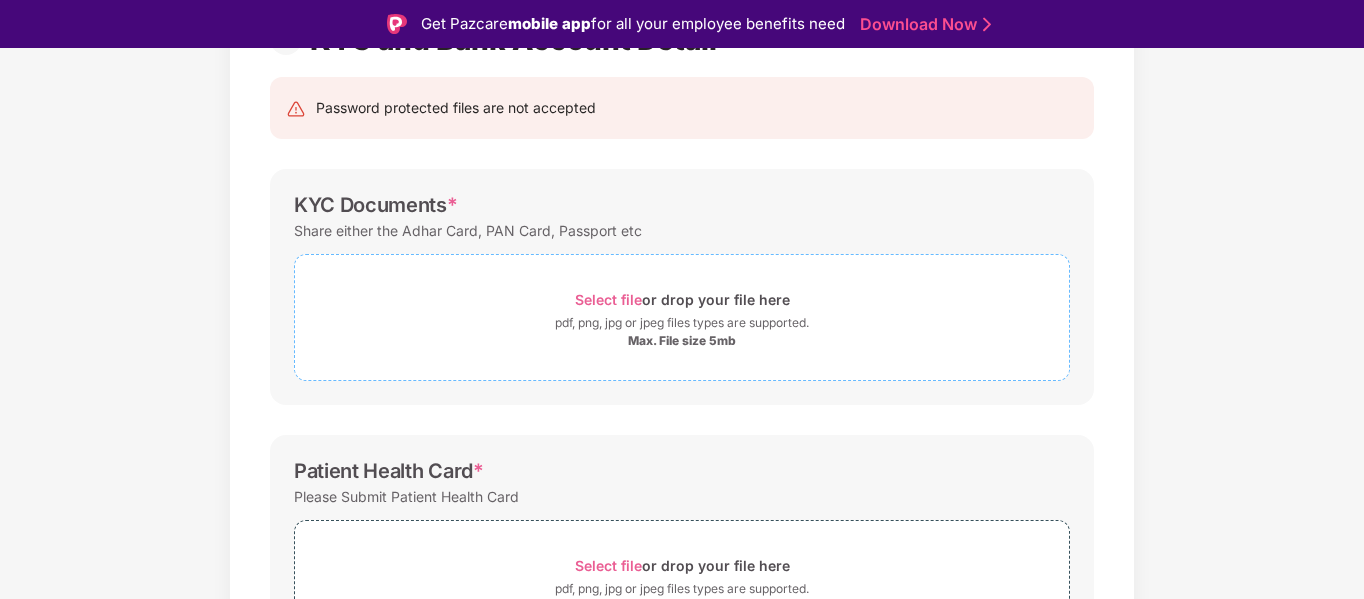 click on "Max. File size 5mb" at bounding box center (682, 341) 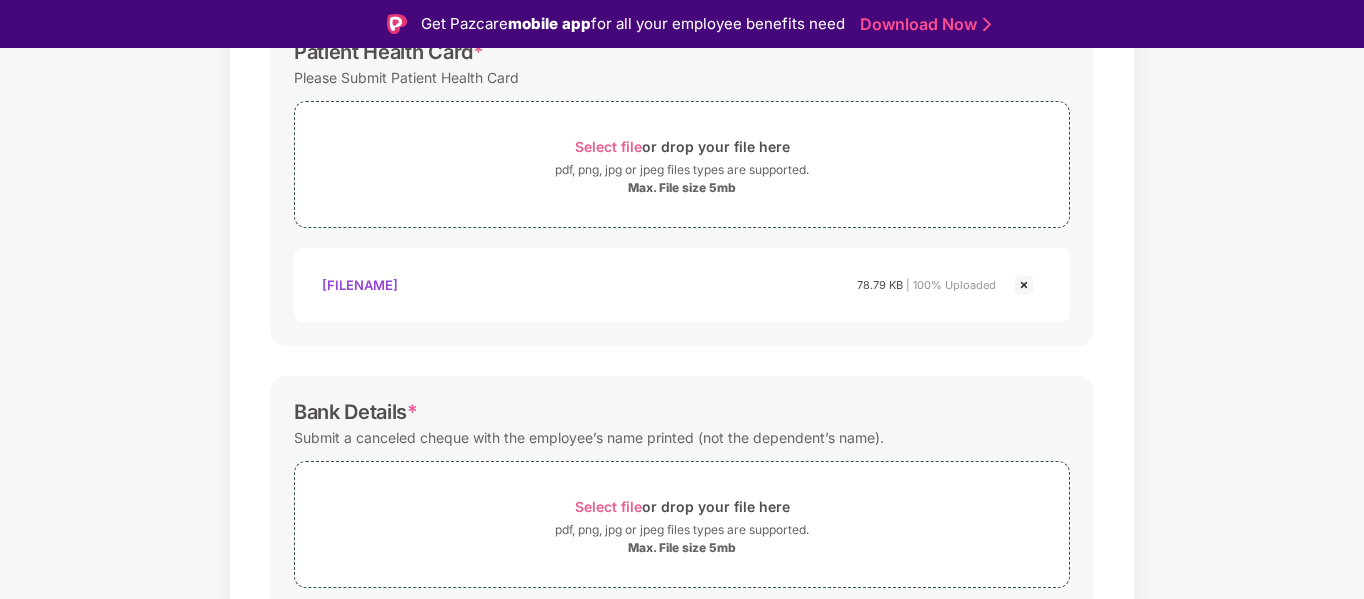 scroll, scrollTop: 881, scrollLeft: 0, axis: vertical 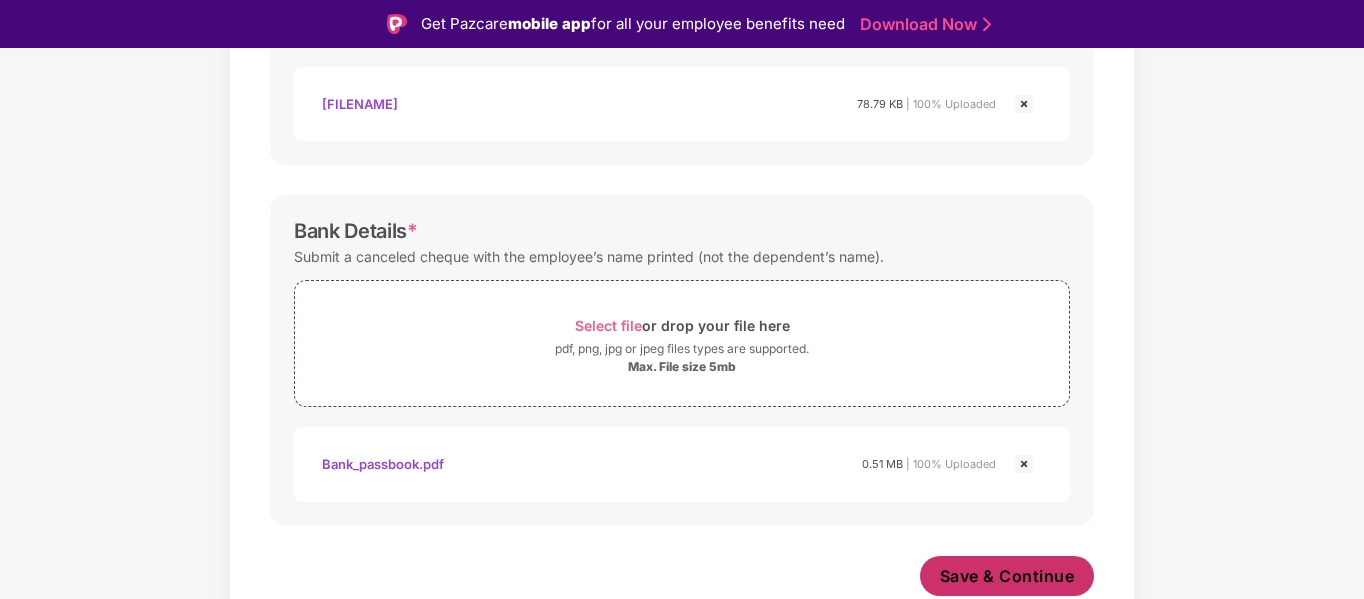 click on "Save & Continue" at bounding box center (1007, 576) 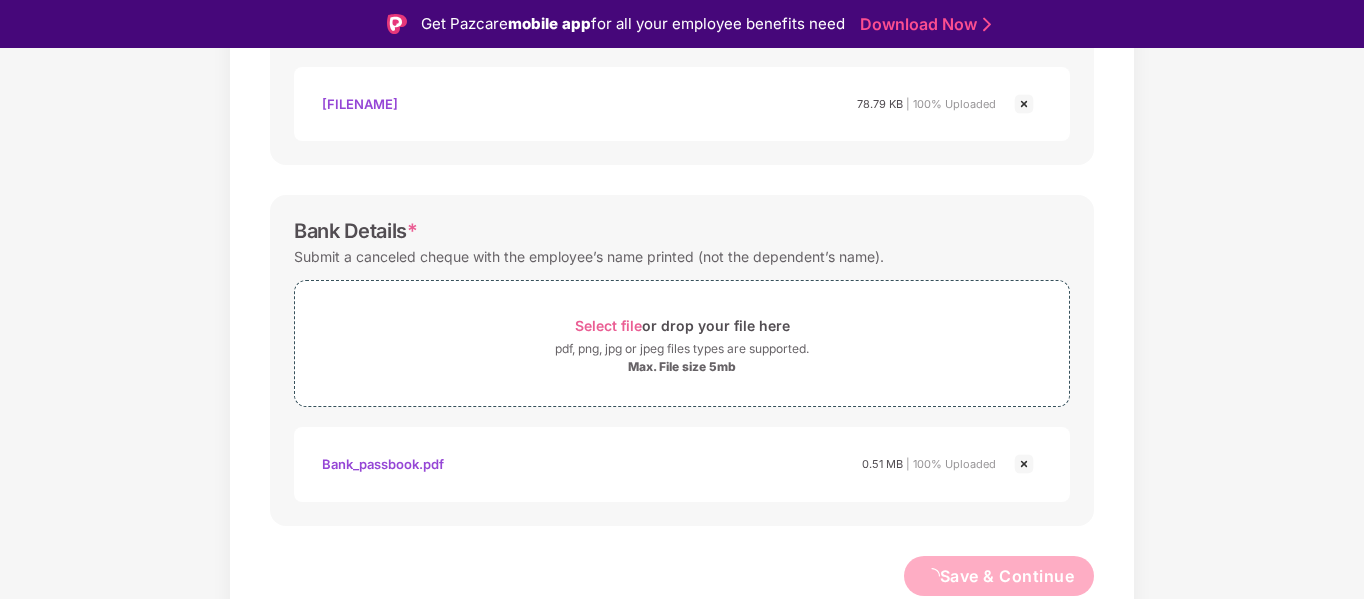 scroll, scrollTop: 481, scrollLeft: 0, axis: vertical 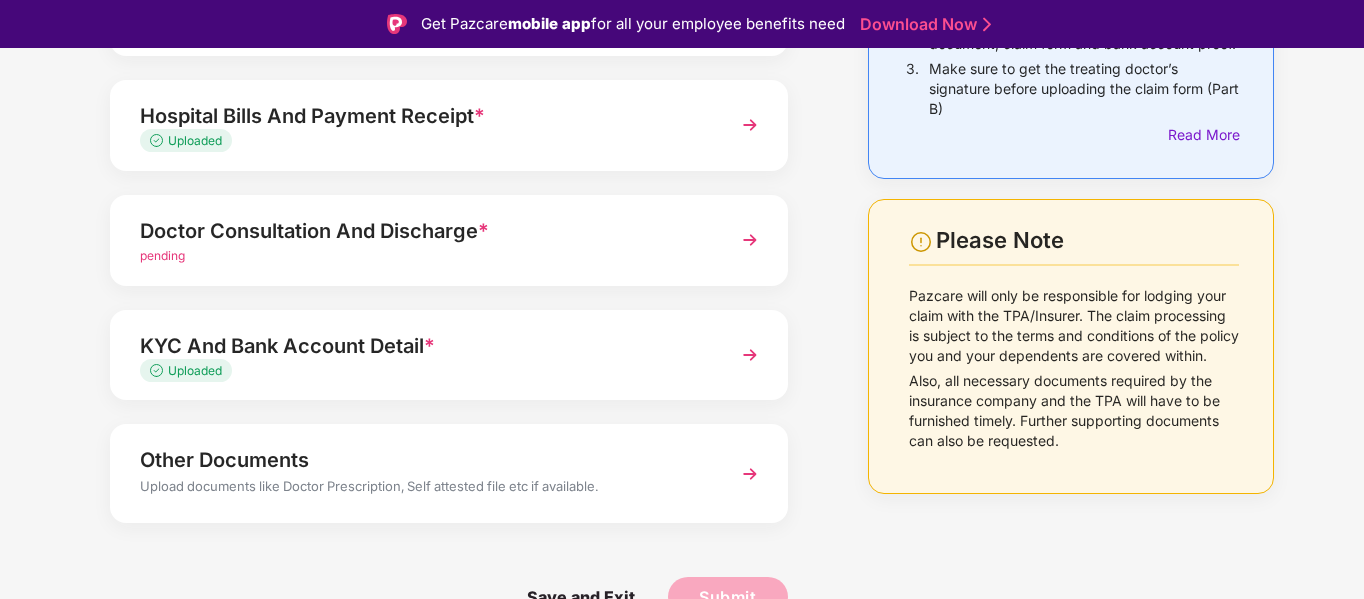 click on "Other Documents" at bounding box center [423, 460] 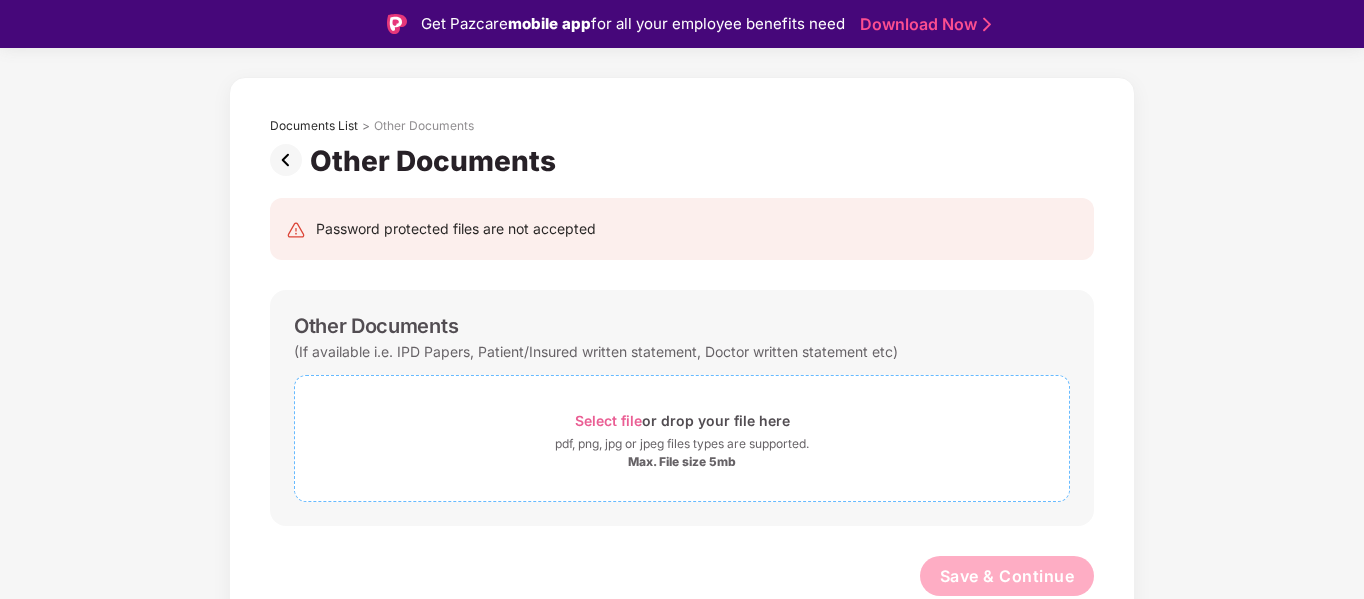click on "pdf, png, jpg or jpeg files types are supported." at bounding box center (682, 444) 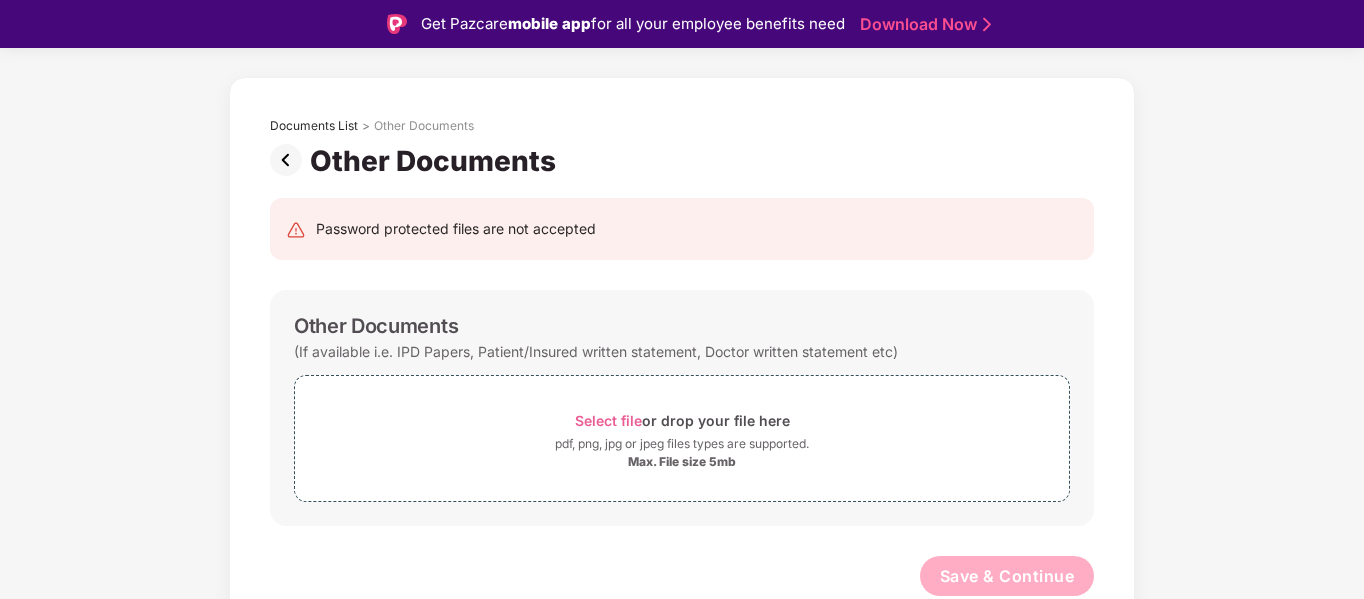 scroll, scrollTop: 48, scrollLeft: 0, axis: vertical 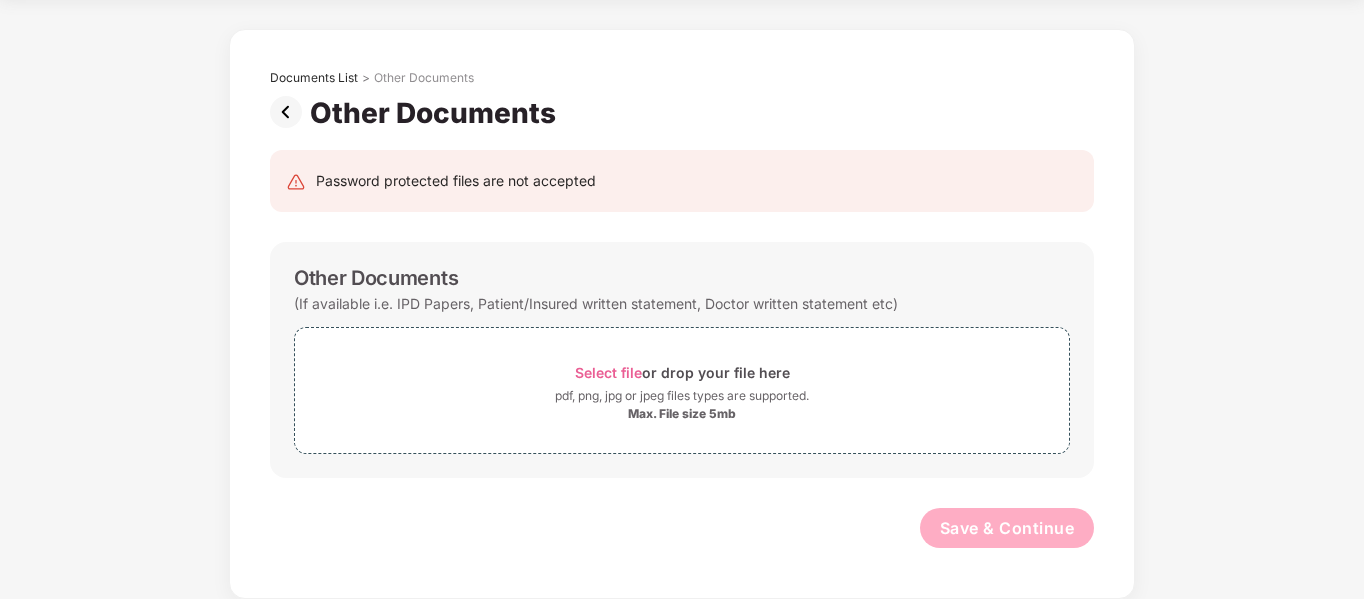 click at bounding box center [290, 112] 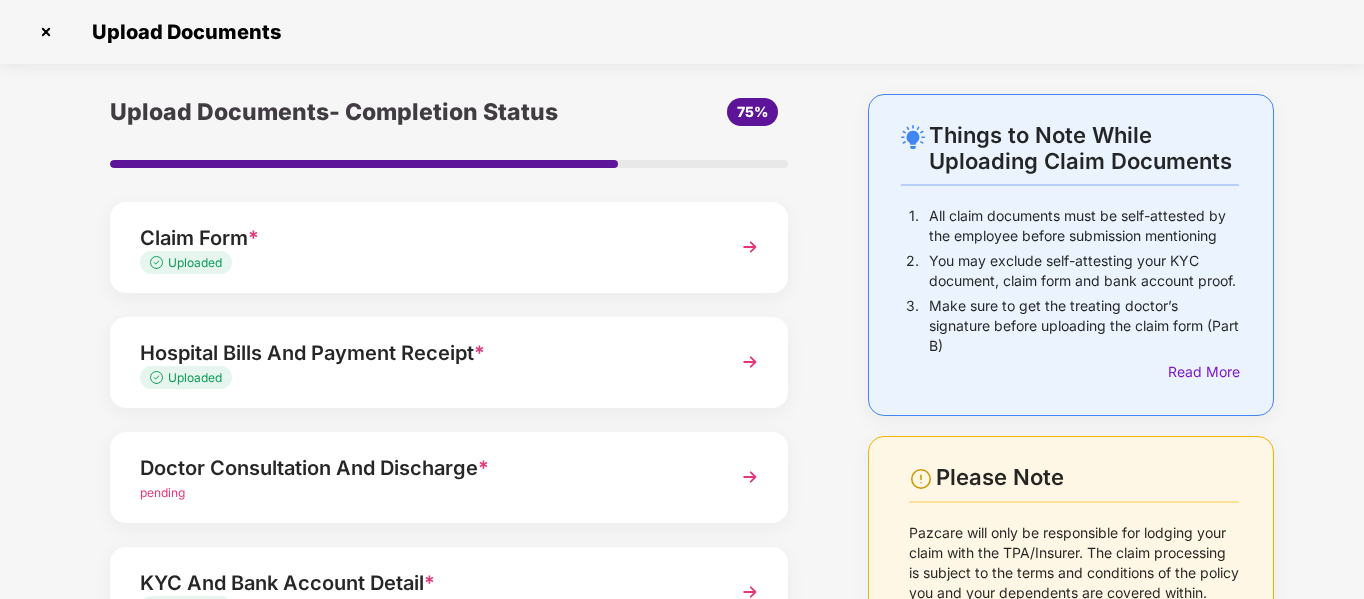 scroll, scrollTop: 285, scrollLeft: 0, axis: vertical 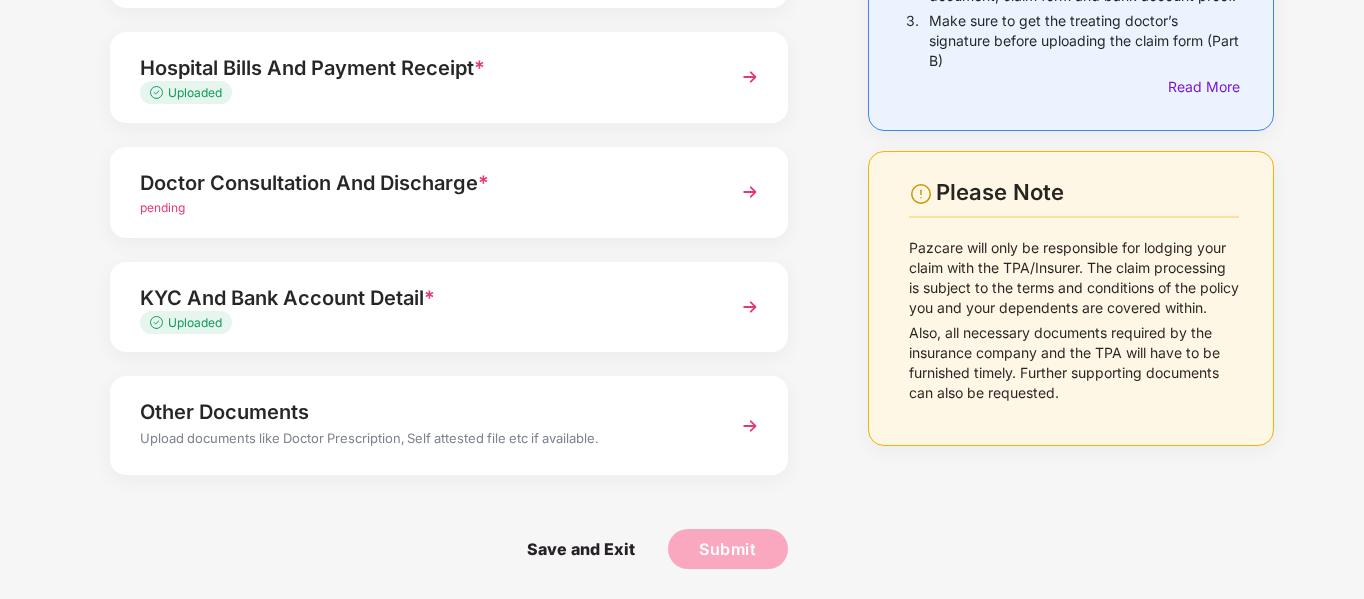 click on "Doctor Consultation And Discharge *" at bounding box center [423, 183] 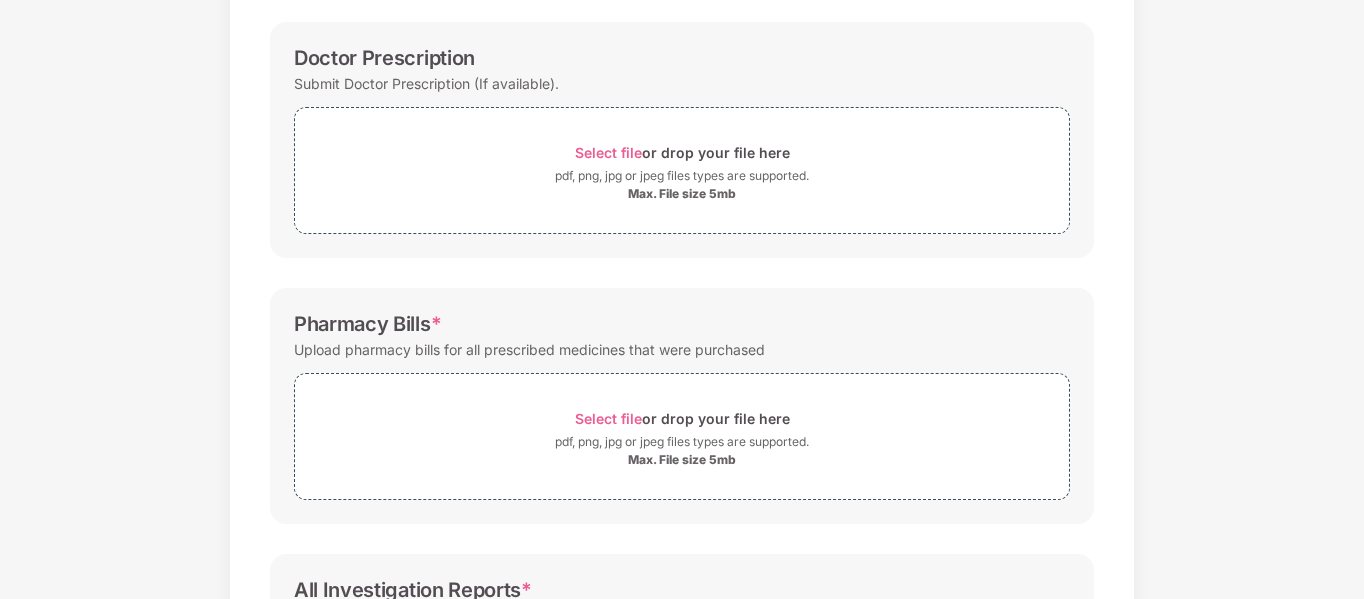 scroll, scrollTop: 0, scrollLeft: 0, axis: both 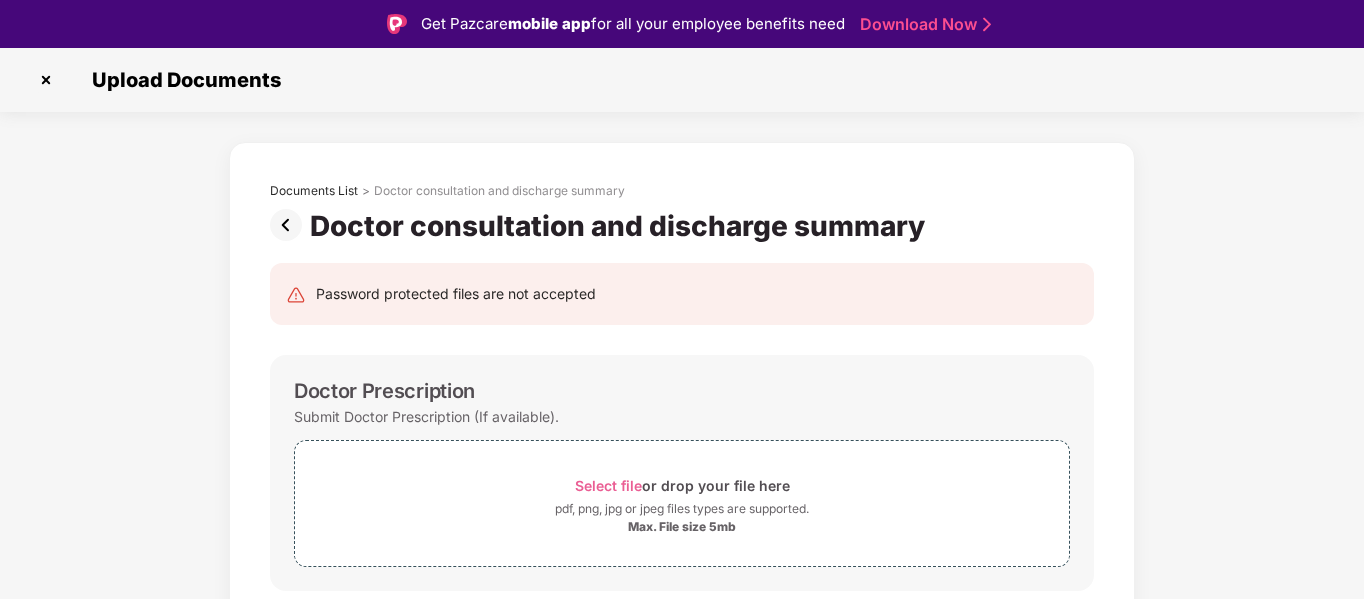 click at bounding box center (290, 225) 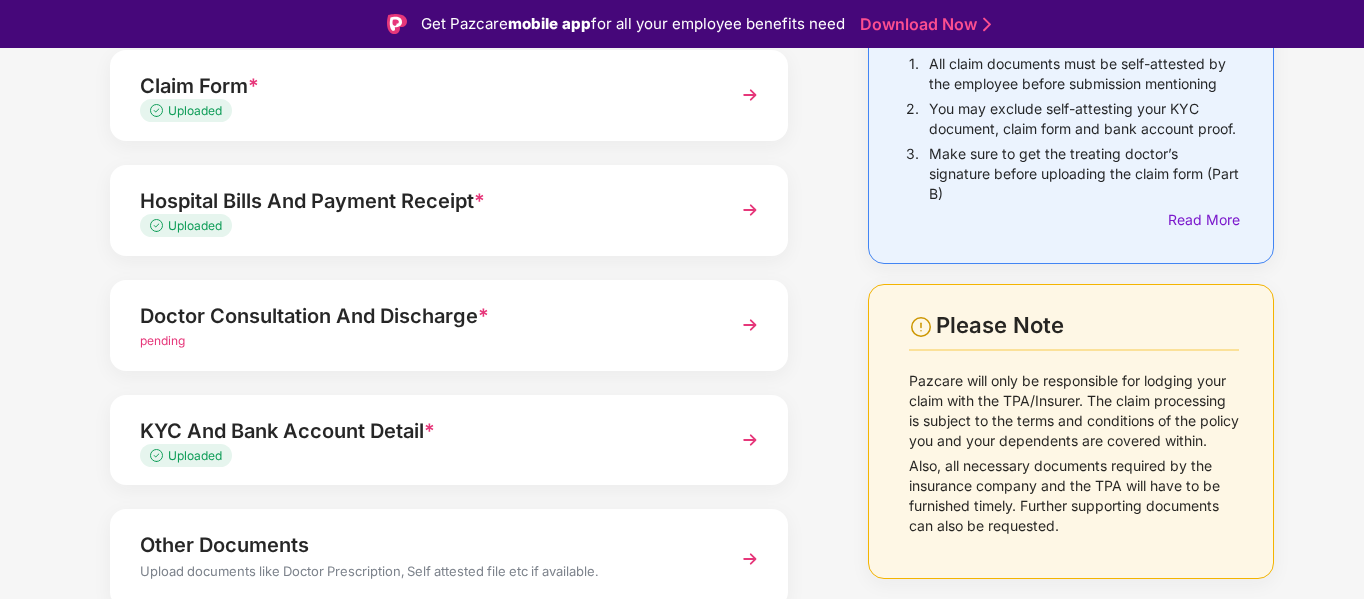 scroll, scrollTop: 285, scrollLeft: 0, axis: vertical 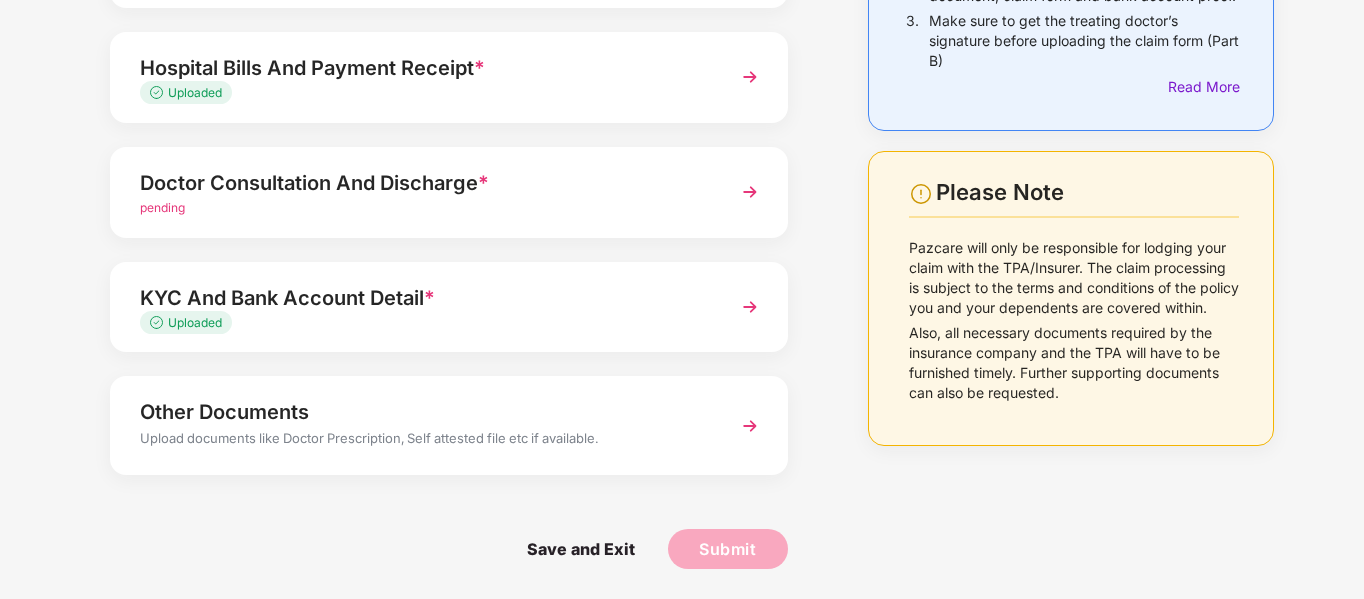 click on "Doctor Consultation And Discharge *" at bounding box center (423, 183) 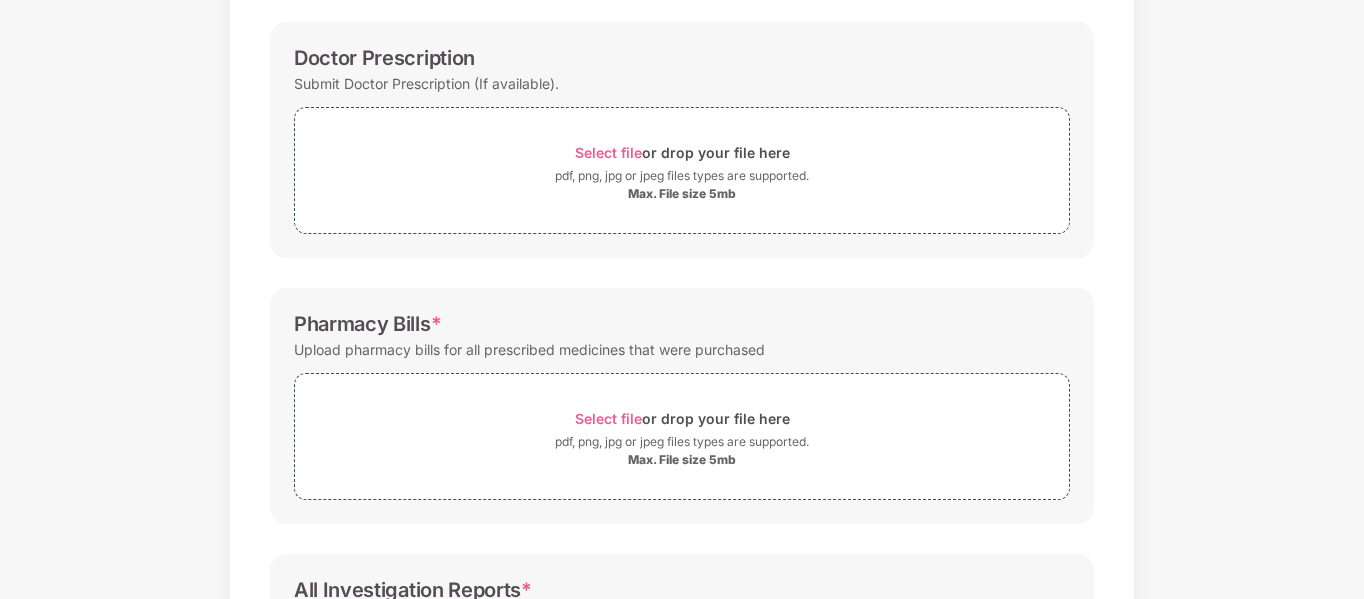 scroll, scrollTop: 0, scrollLeft: 0, axis: both 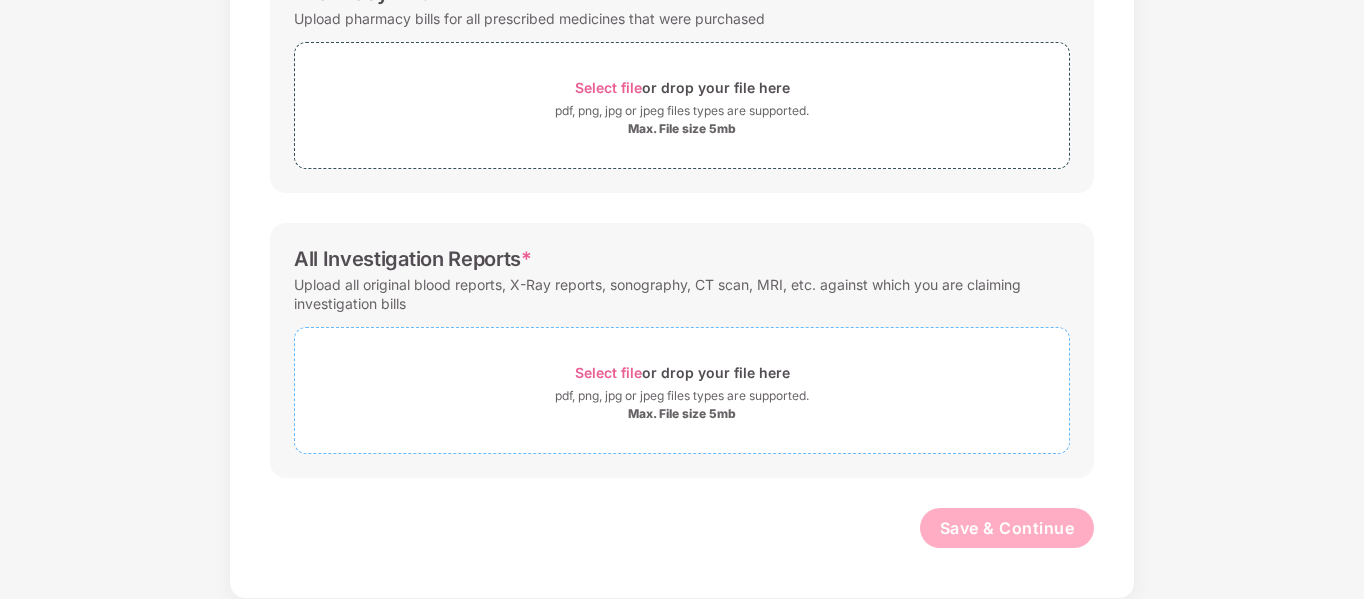 click on "Select file  or drop your file here" at bounding box center (682, 372) 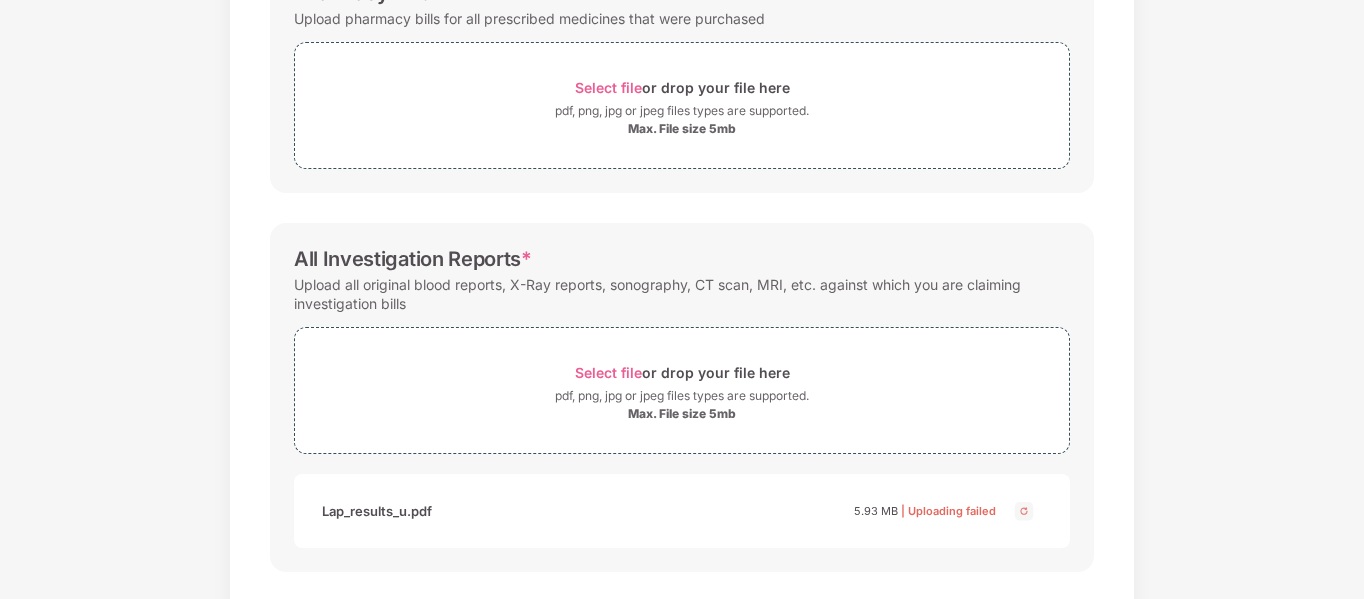 click at bounding box center [1024, 511] 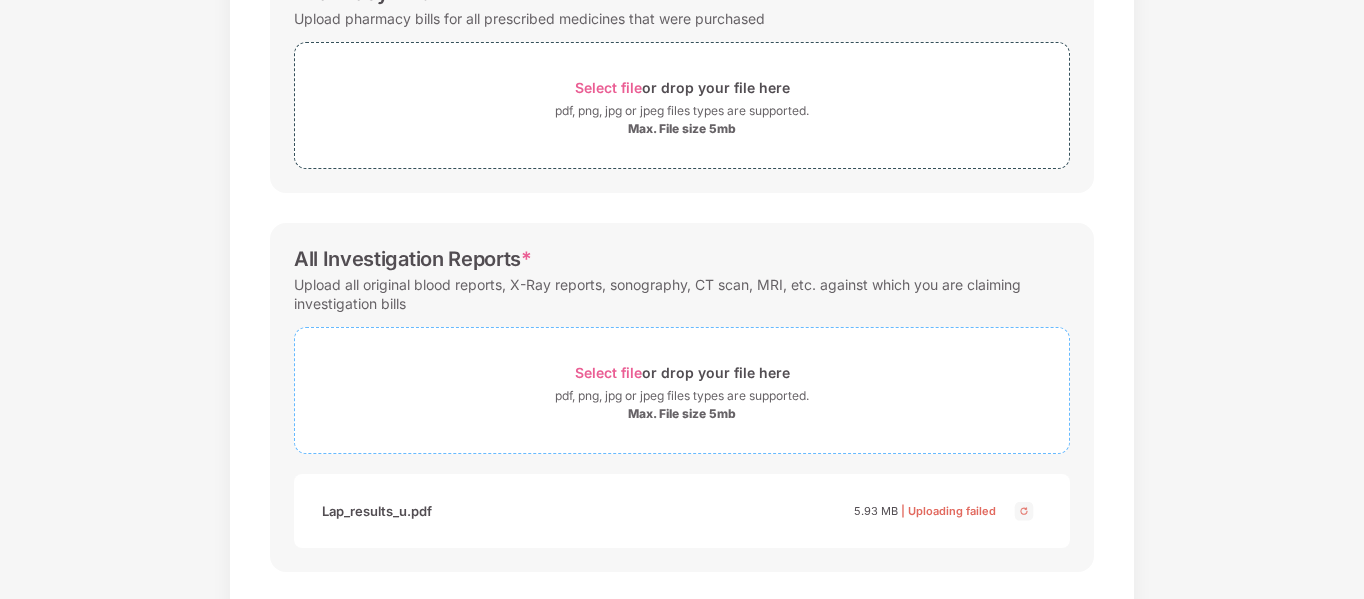 click on "pdf, png, jpg or jpeg files types are supported." at bounding box center (682, 396) 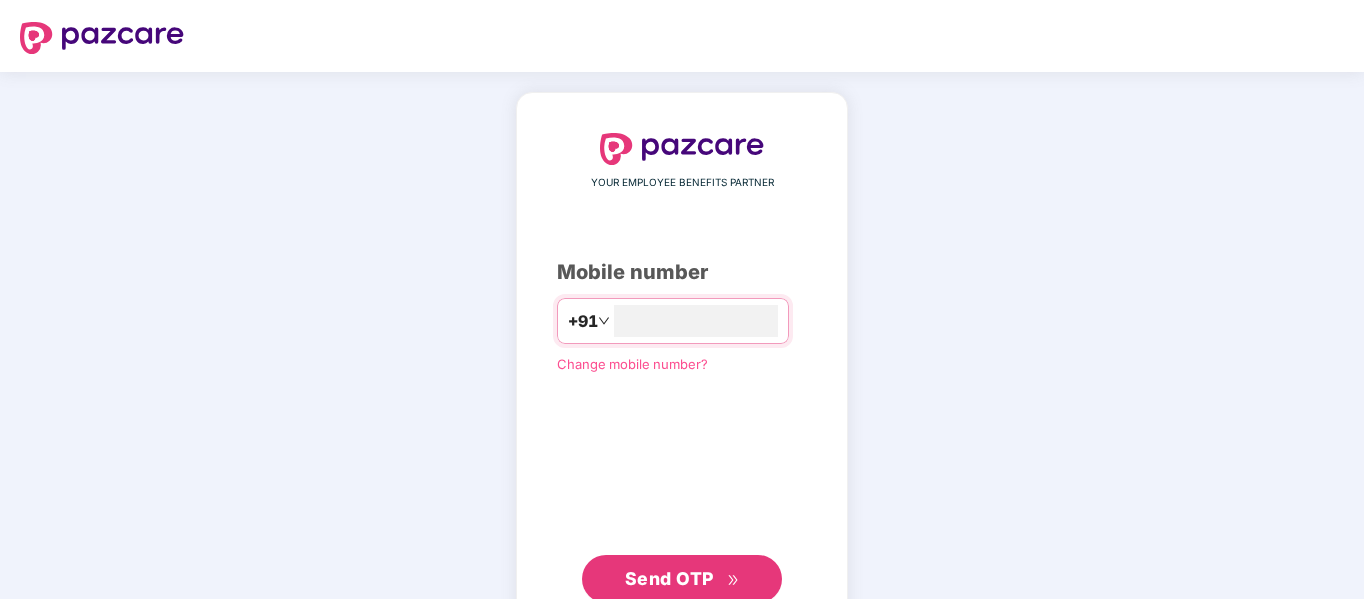 scroll, scrollTop: 0, scrollLeft: 0, axis: both 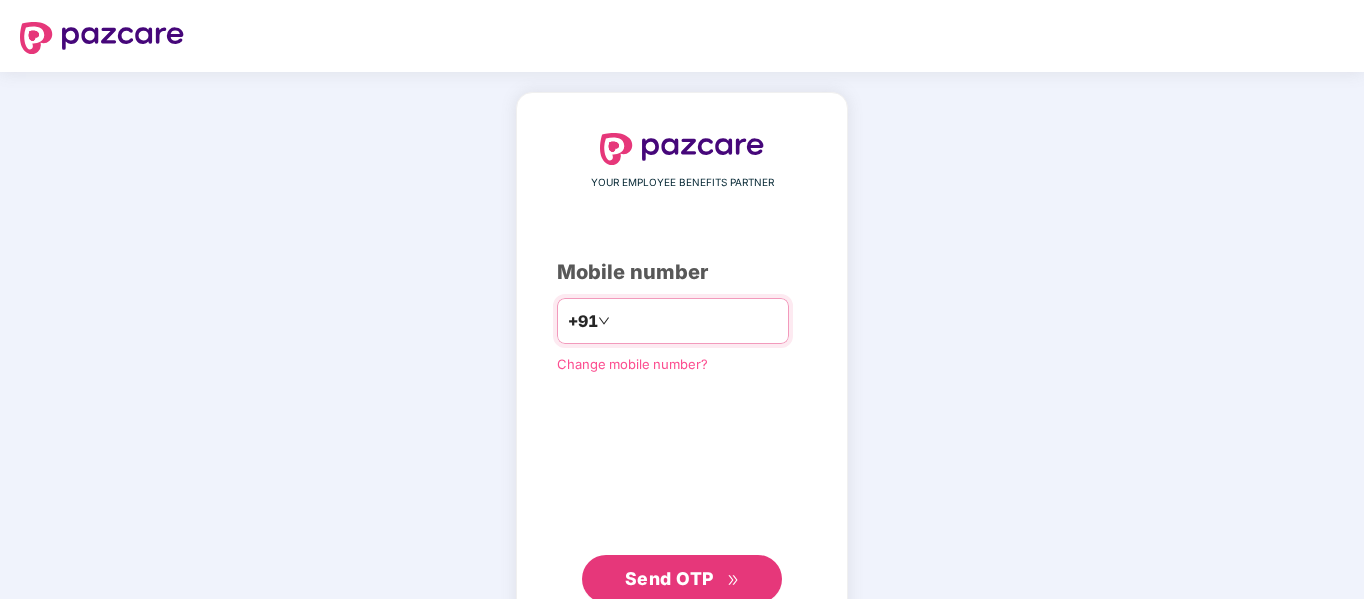 click at bounding box center [696, 321] 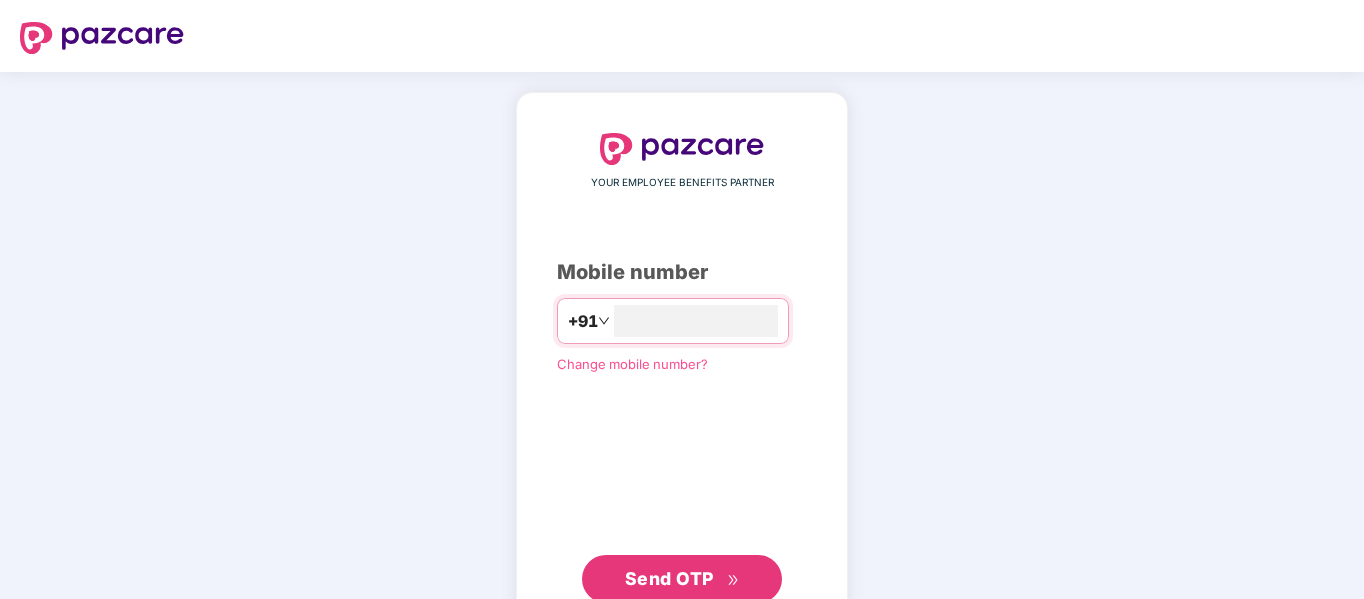type on "**********" 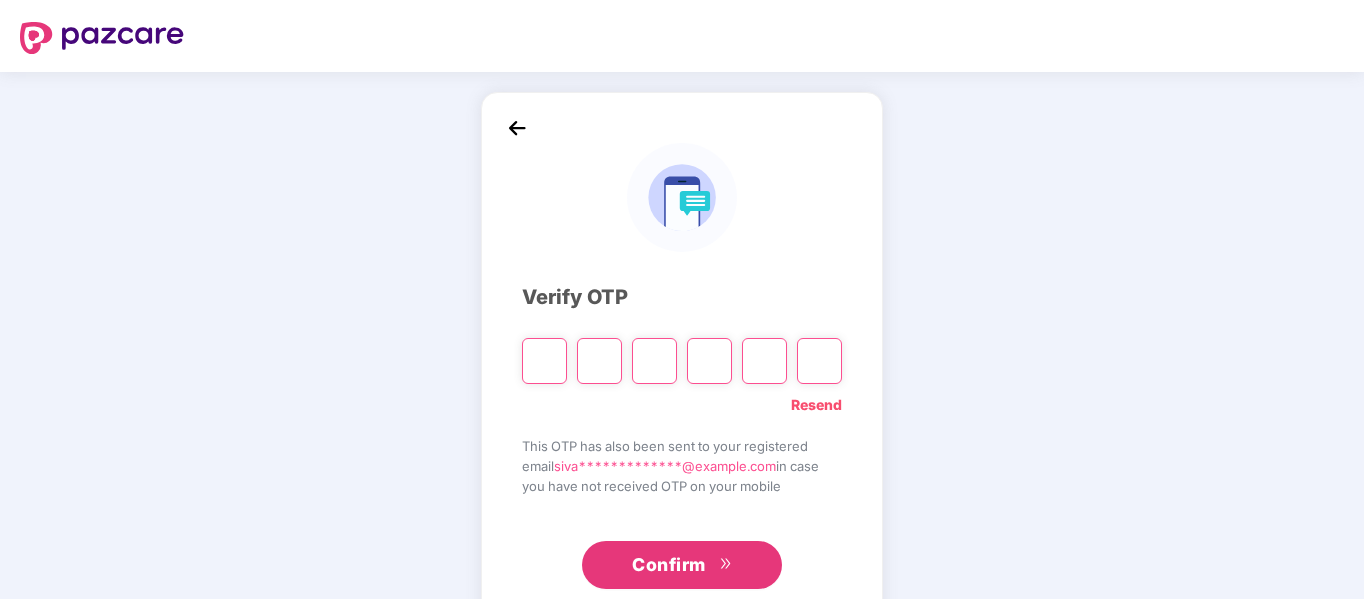 type on "*" 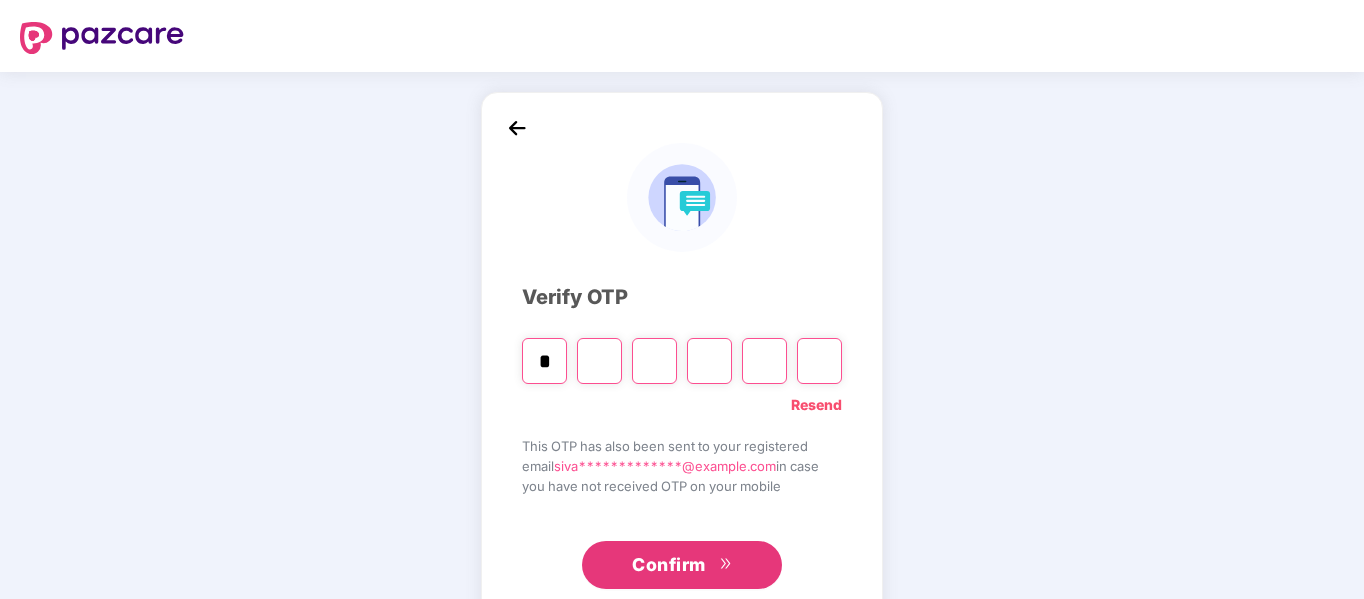 type on "*" 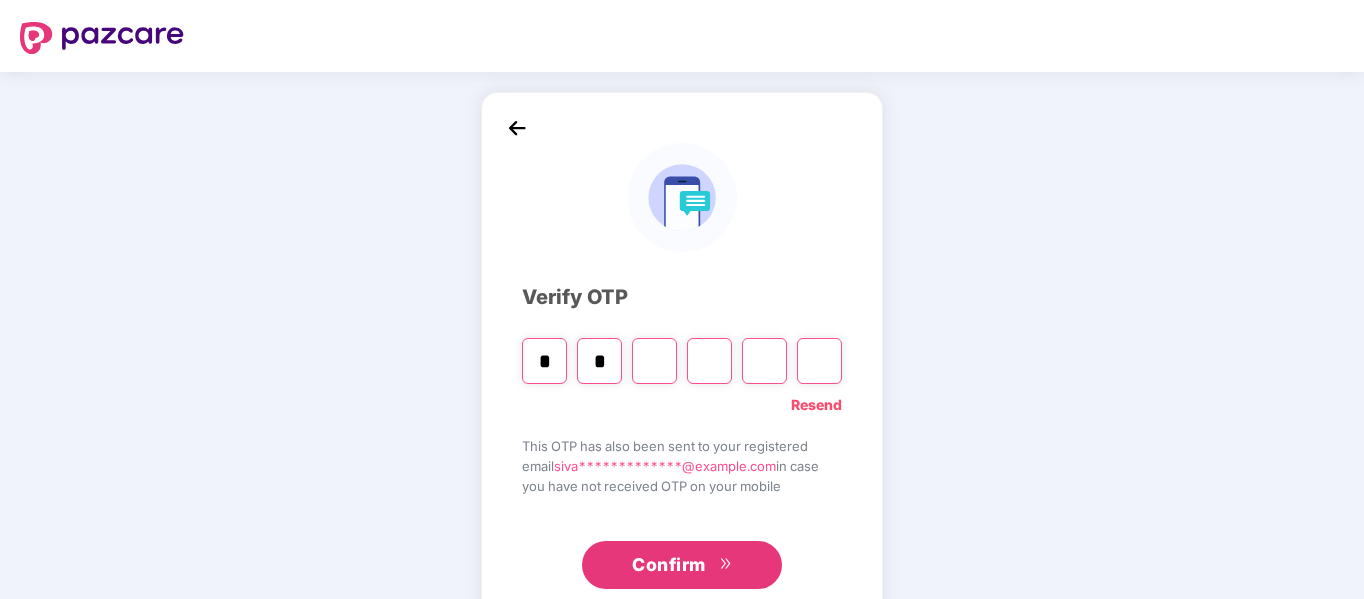 type on "*" 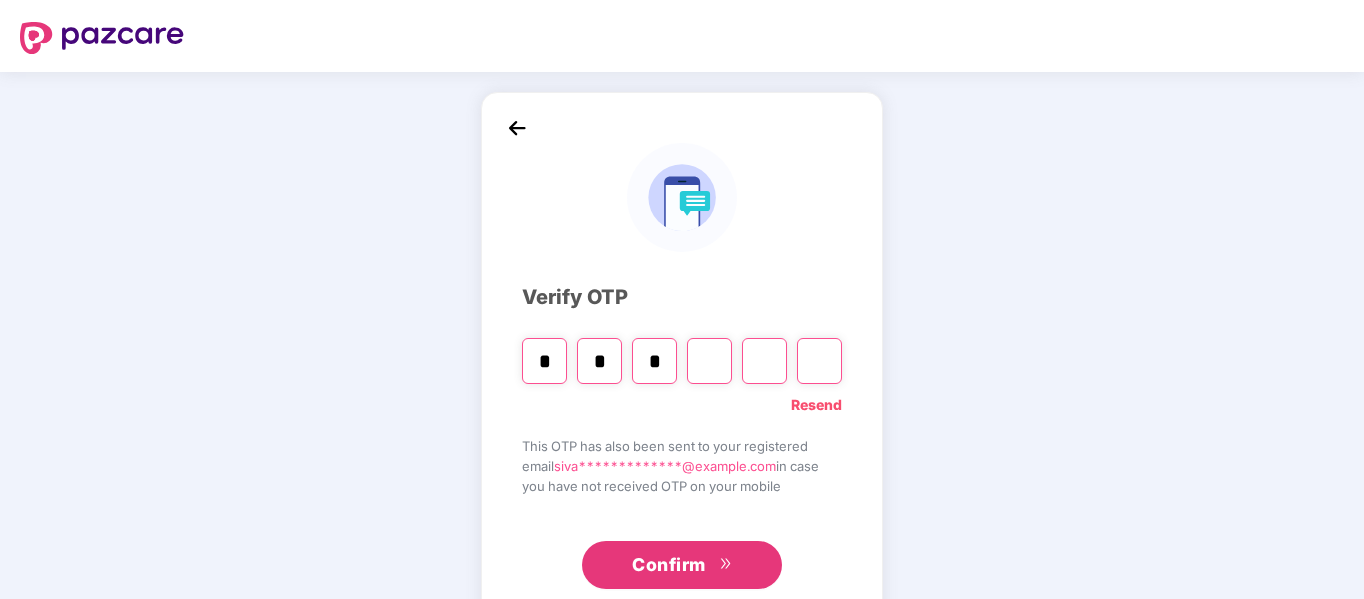 type on "*" 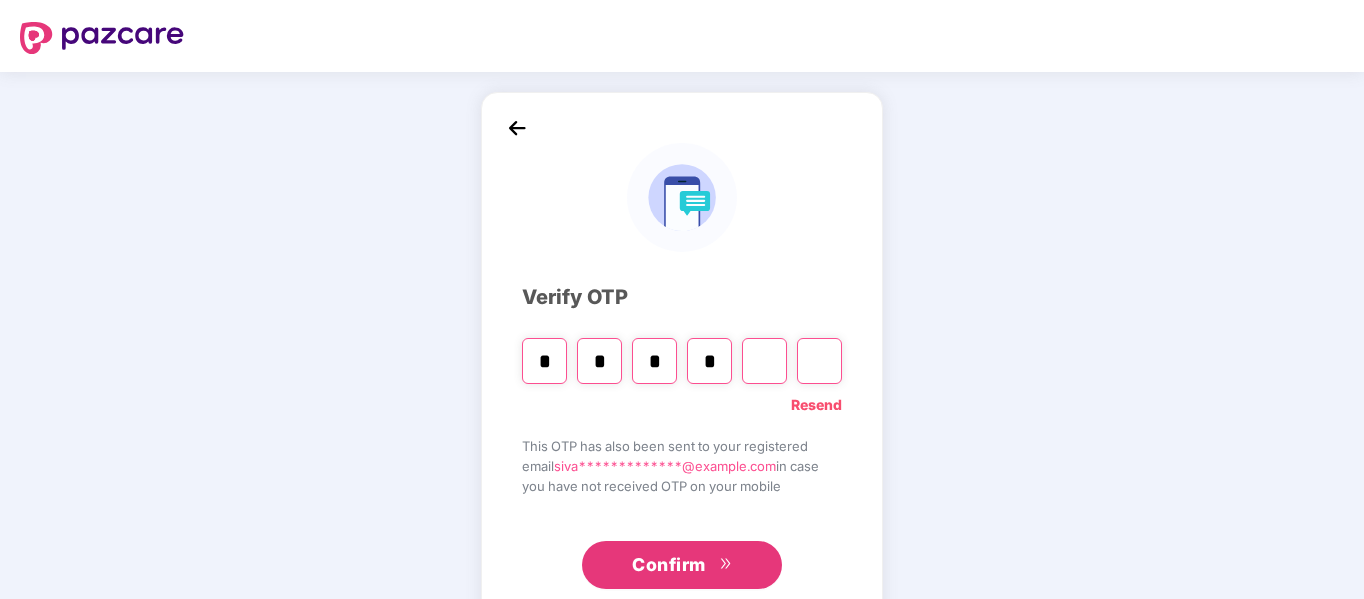 type on "*" 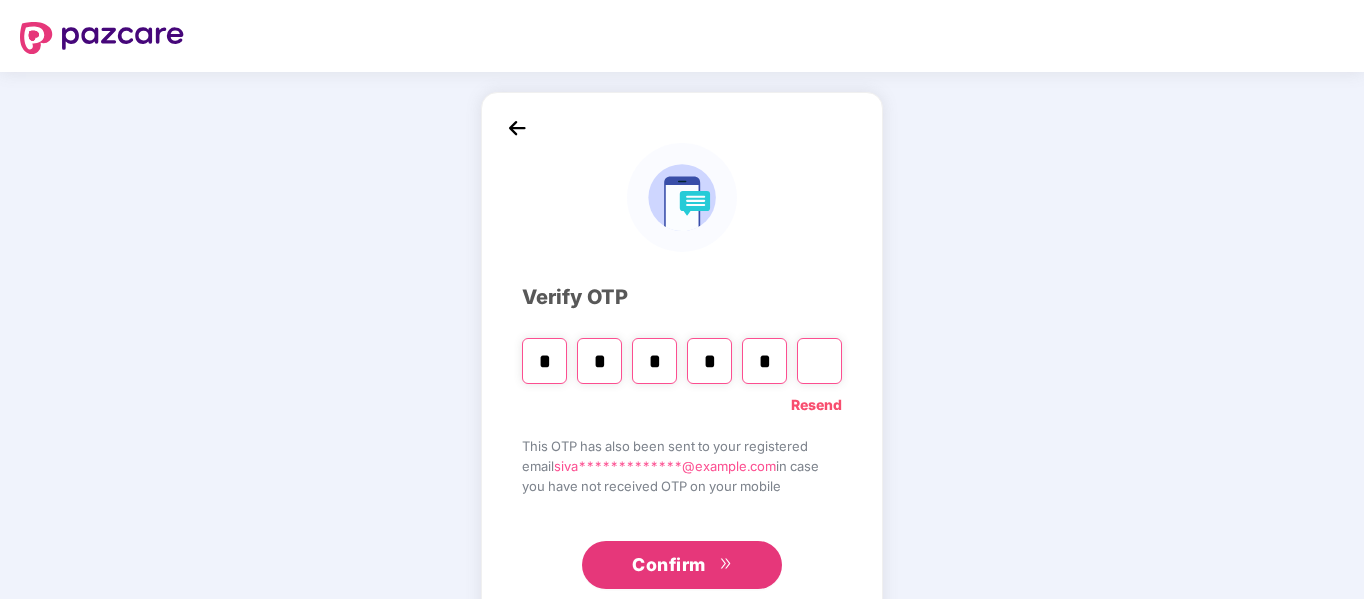type on "*" 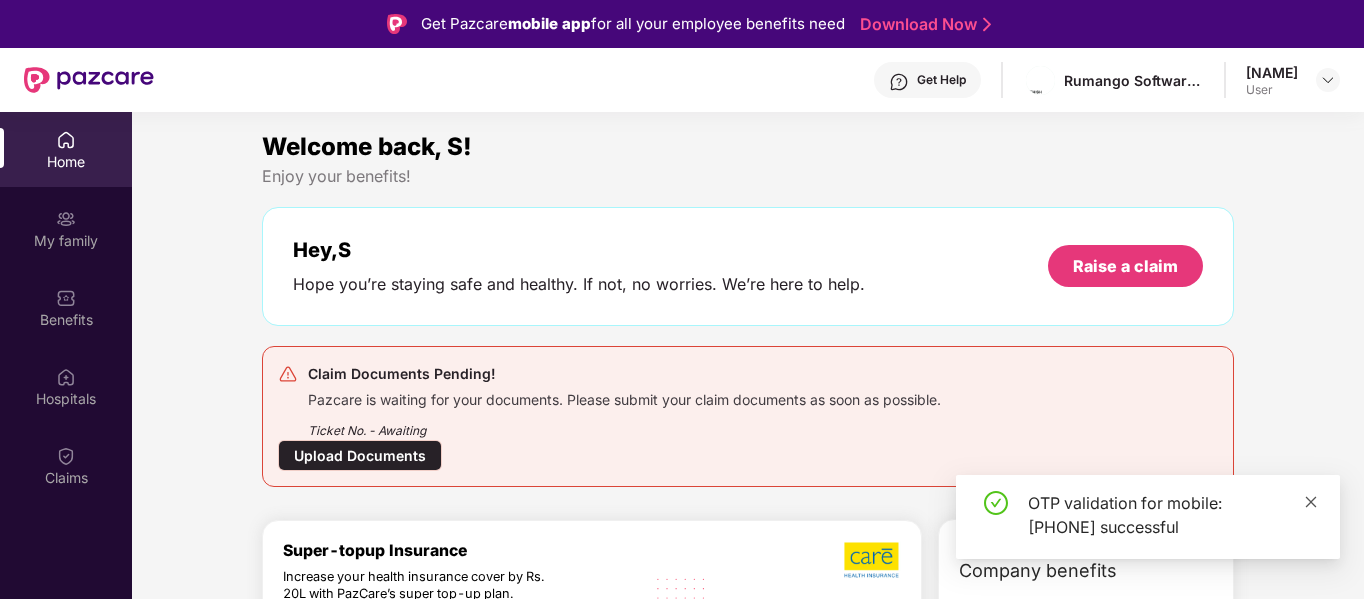 click 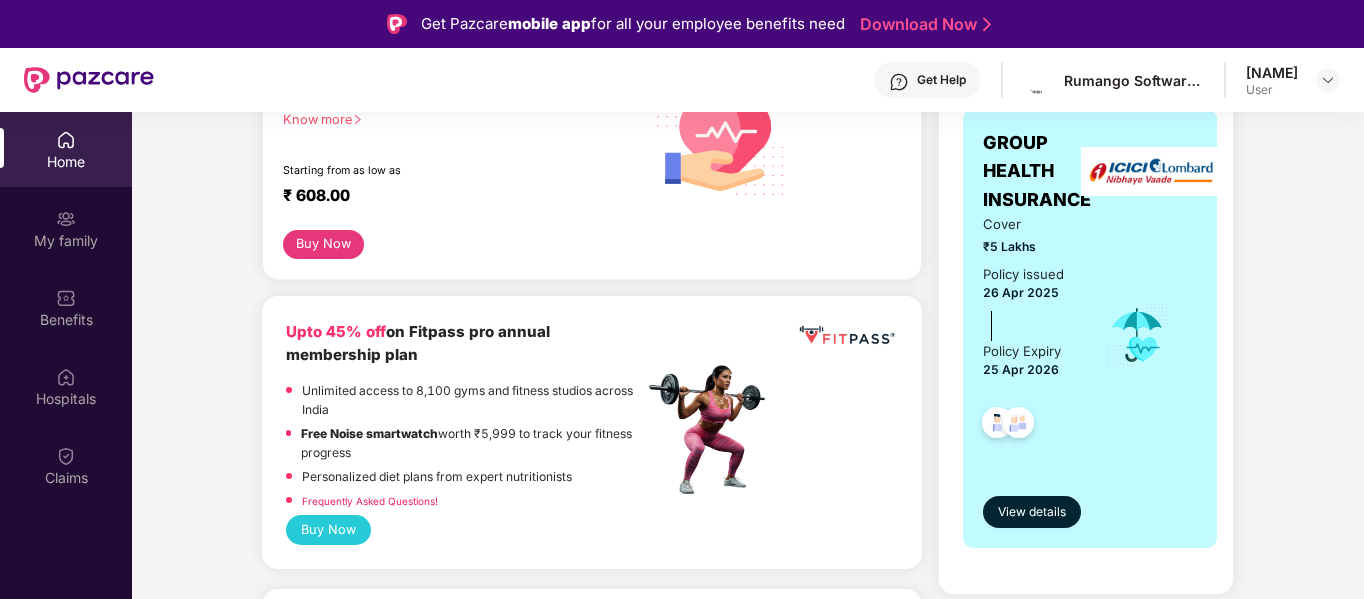 scroll, scrollTop: 100, scrollLeft: 0, axis: vertical 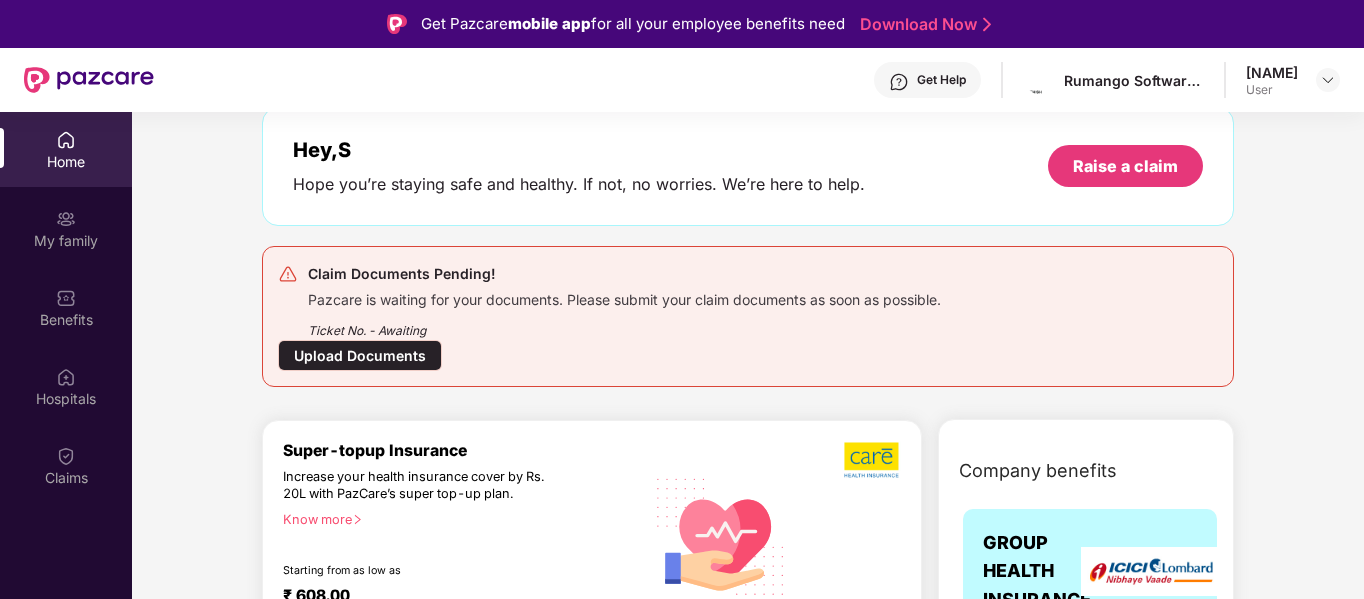 click on "Upload Documents" at bounding box center (360, 355) 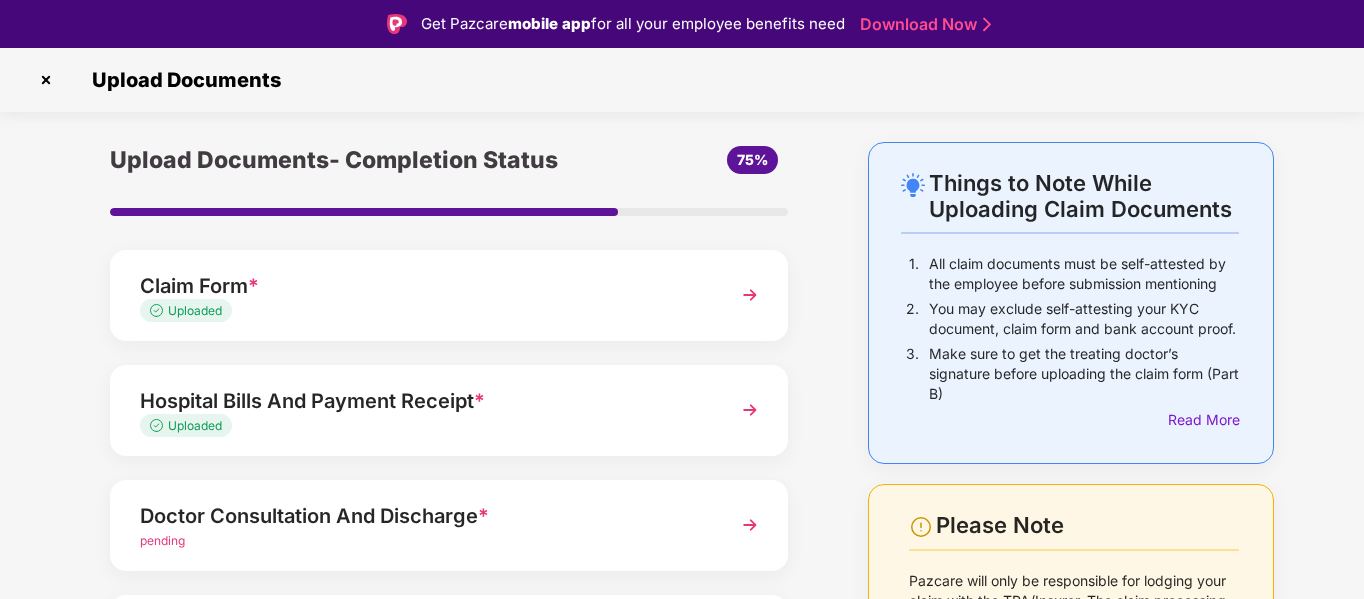 scroll, scrollTop: 285, scrollLeft: 0, axis: vertical 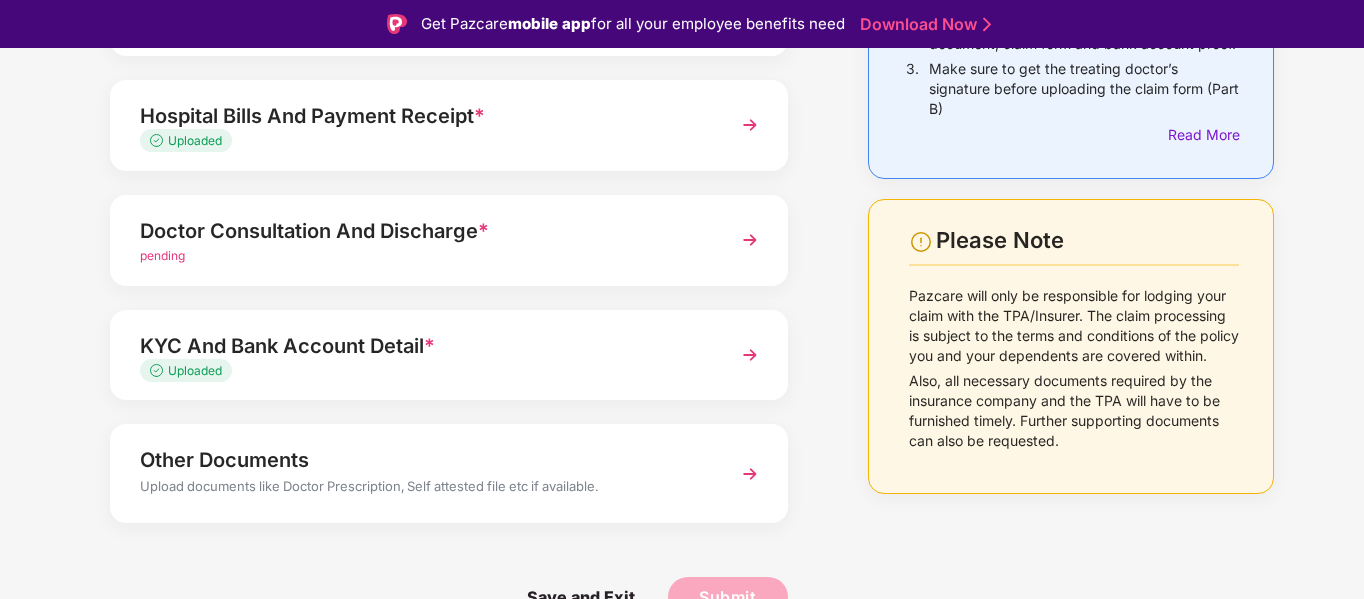click on "Doctor Consultation And Discharge *" at bounding box center [423, 231] 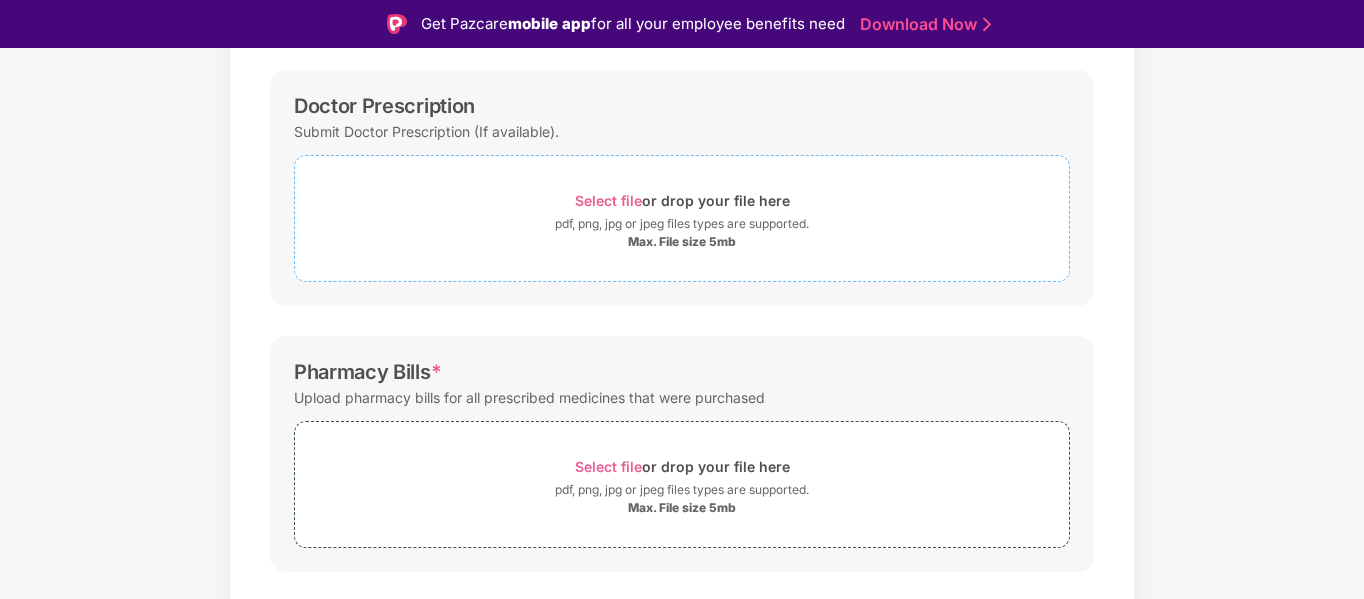 scroll, scrollTop: 616, scrollLeft: 0, axis: vertical 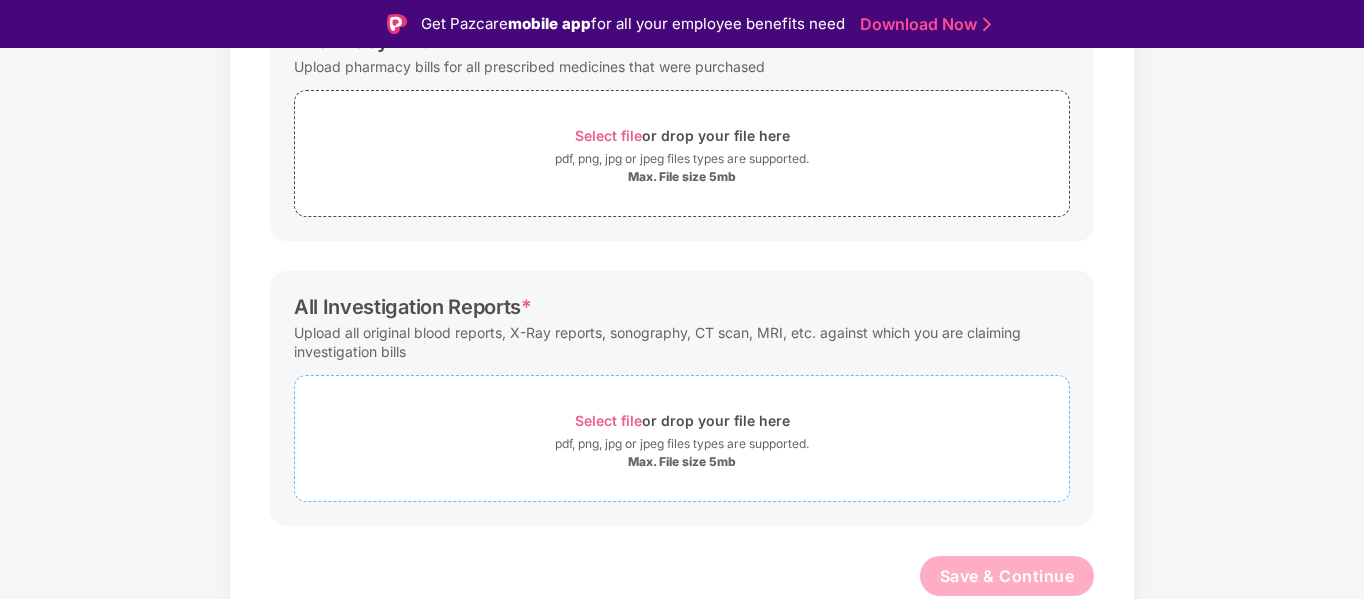 click on "Select file  or drop your file here" at bounding box center (682, 420) 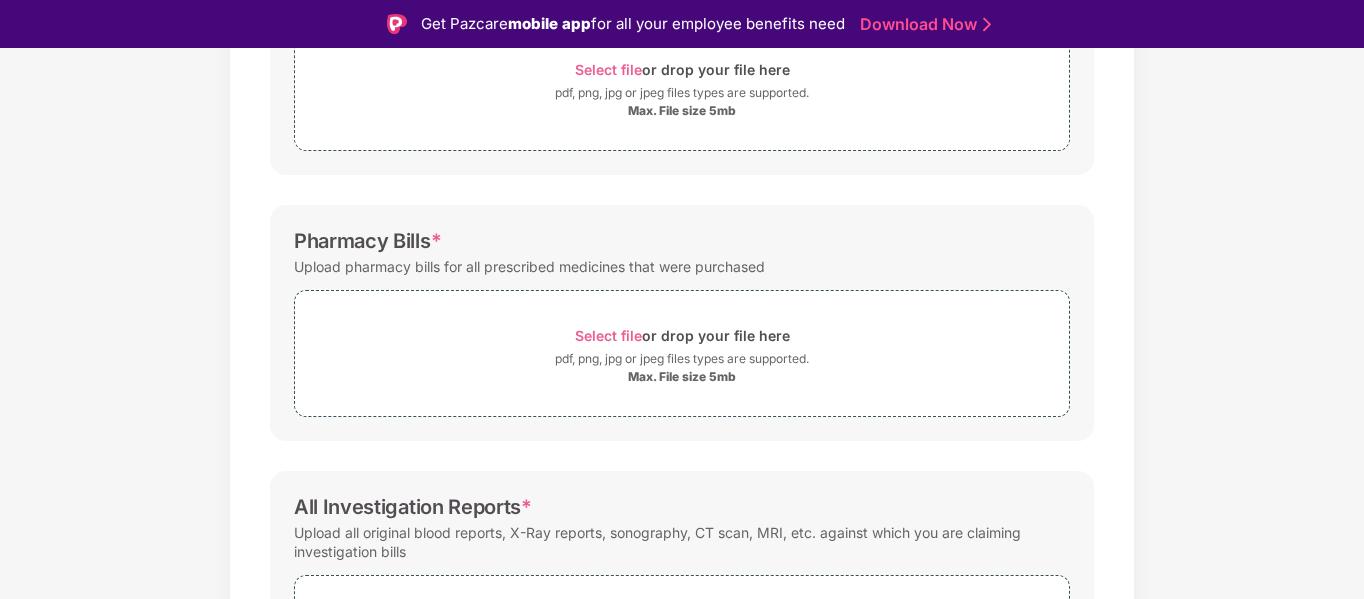 scroll, scrollTop: 711, scrollLeft: 0, axis: vertical 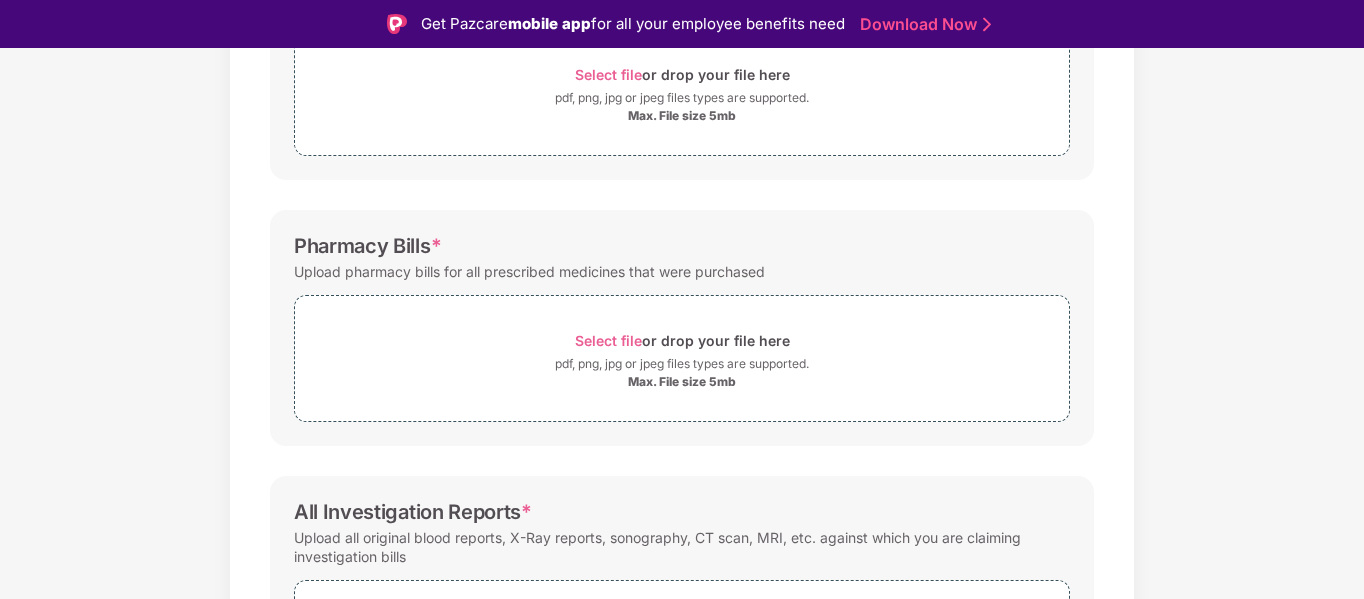 click on "Documents List > Doctor consultation and discharge summary   Doctor consultation and discharge summary Password protected files are not accepted Doctor Prescription Submit Doctor Prescription (If available).   Select file  or drop your file here pdf, png, jpg or jpeg files types are supported. Max. File size 5mb   Pharmacy Bills * Upload pharmacy bills for all prescribed medicines that were purchased   Select file  or drop your file here pdf, png, jpg or jpeg files types are supported. Max. File size 5mb   All Investigation Reports * Upload all original blood reports, X-Ray reports, sonography, CT scan, MRI, etc. against which you are claiming investigation bills   Select file  or drop your file here pdf, png, jpg or jpeg files types are supported. Max. File size 5mb lap_results_u_compressed.pdf   Lap_results_u_compressed.pdf 2.26 MB    | 100% Uploaded  Save & Continue" at bounding box center (682, 339) 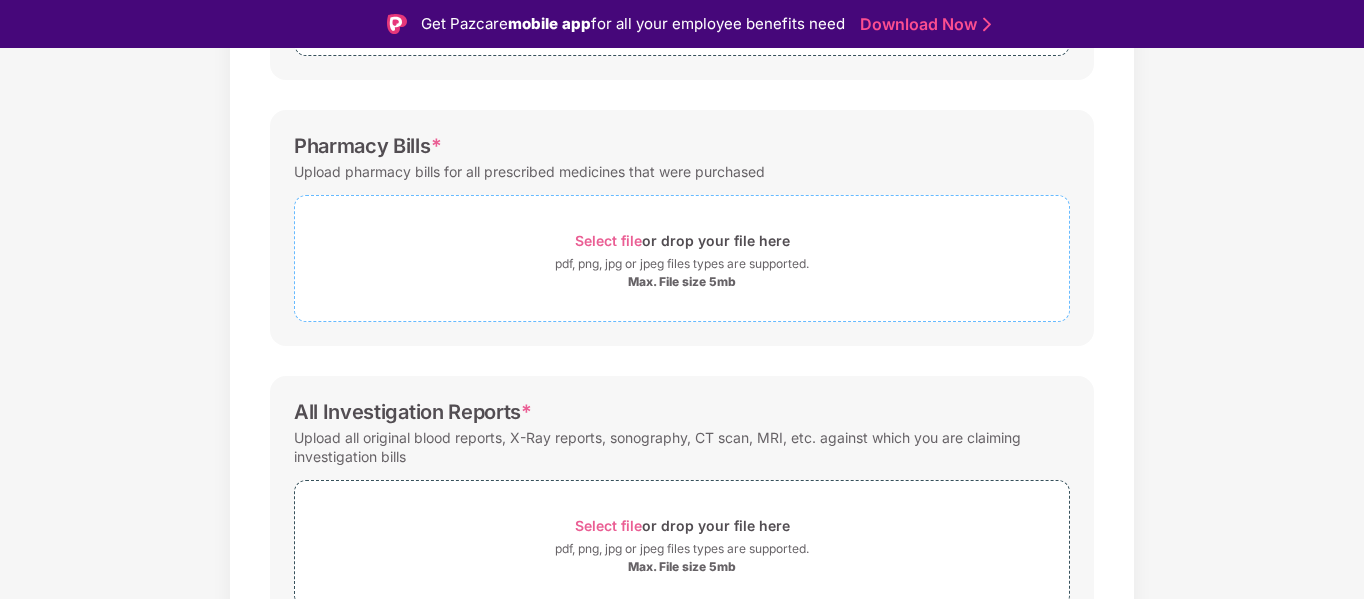 click on "Max. File size 5mb" at bounding box center (682, 282) 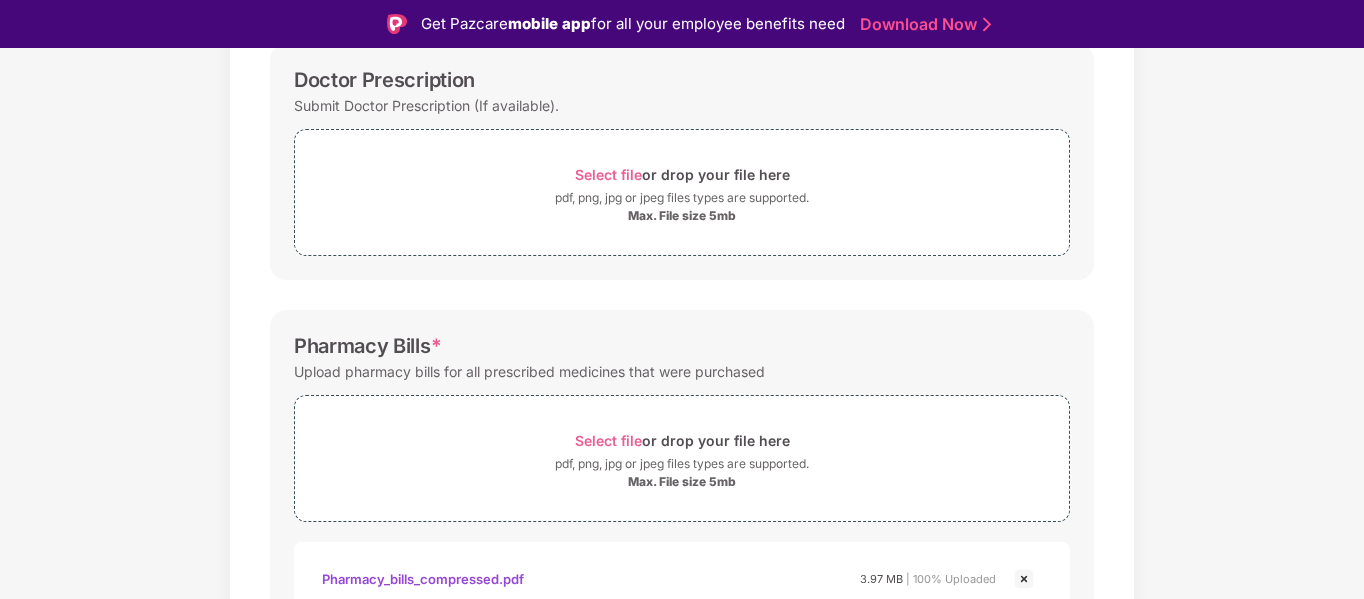scroll, scrollTop: 806, scrollLeft: 0, axis: vertical 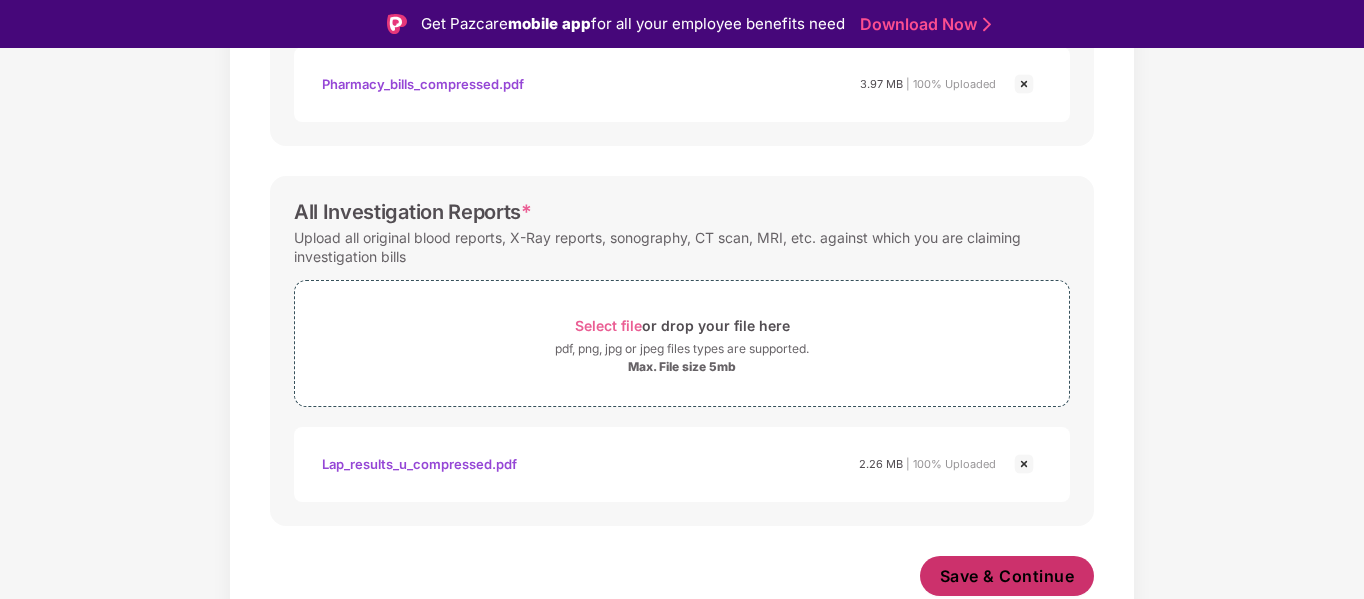 click on "Save & Continue" at bounding box center (1007, 576) 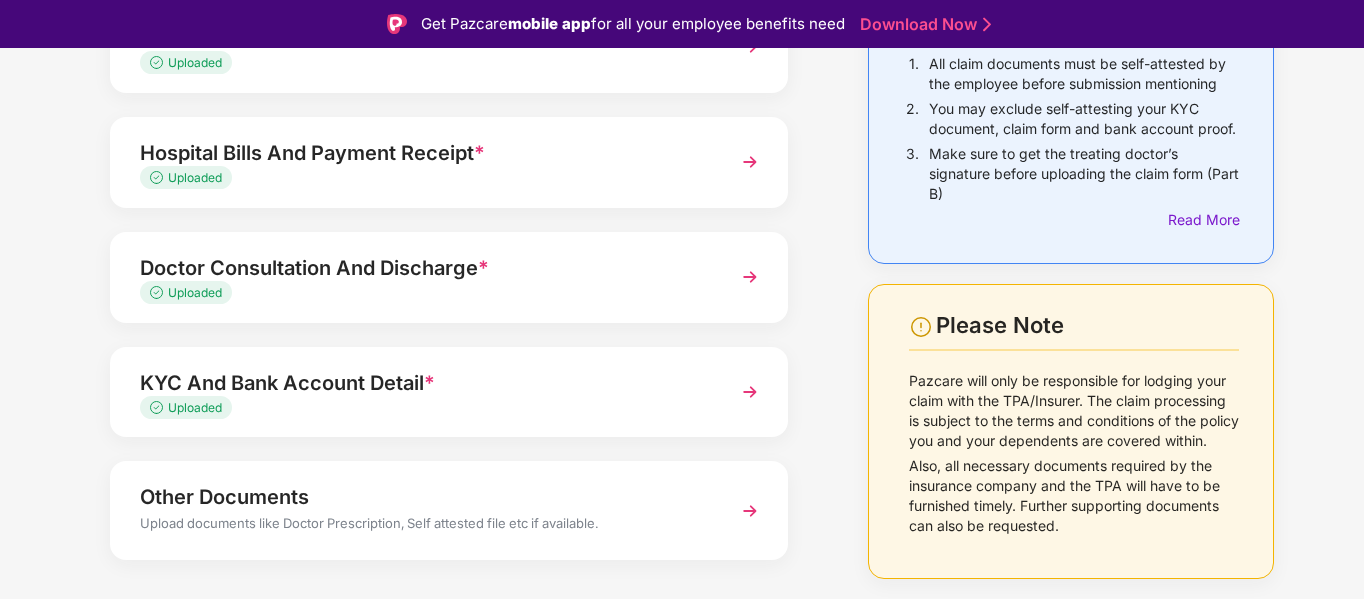 scroll, scrollTop: 237, scrollLeft: 0, axis: vertical 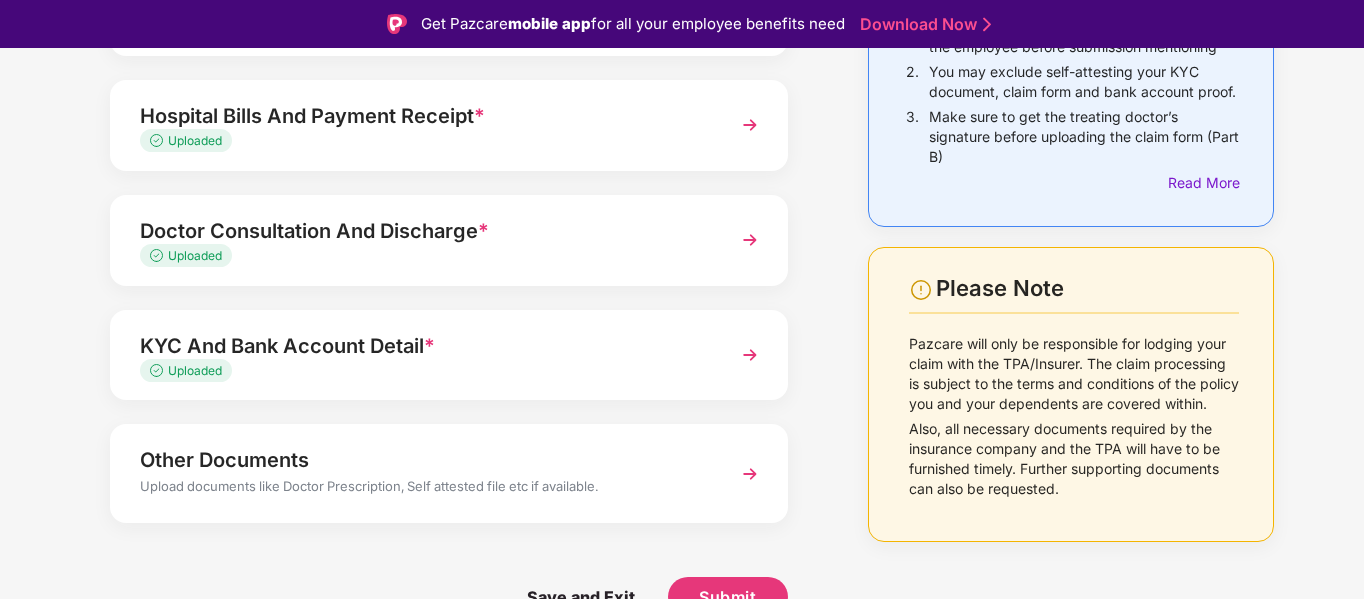 click on "Other Documents" at bounding box center [423, 460] 